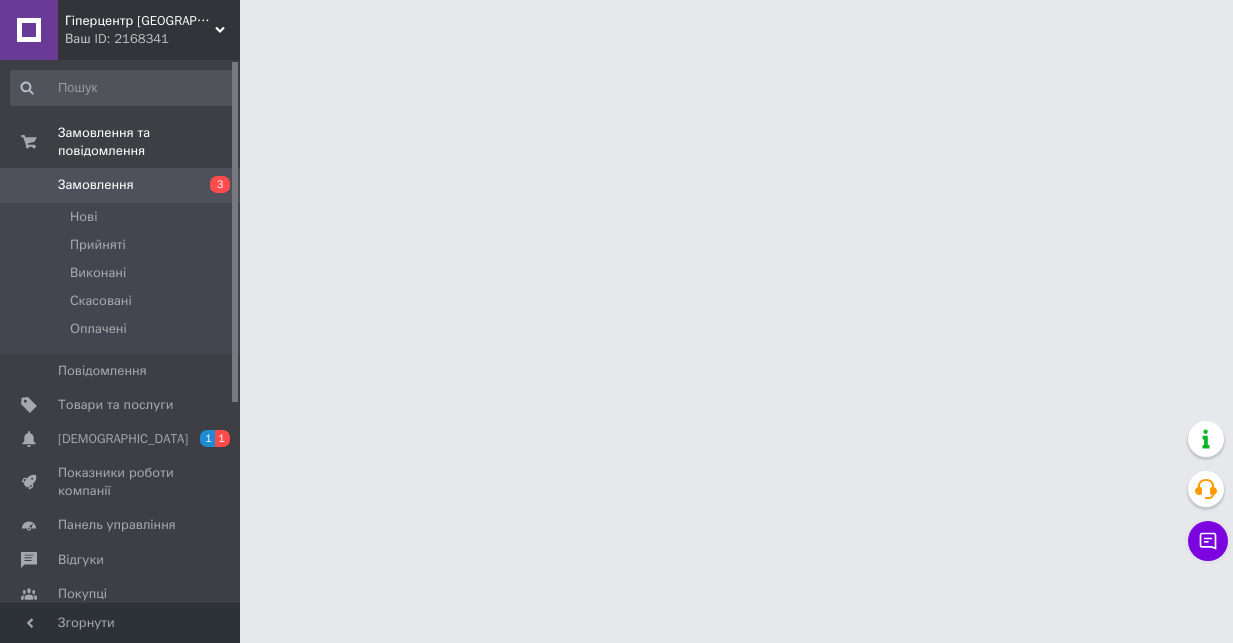 scroll, scrollTop: 0, scrollLeft: 0, axis: both 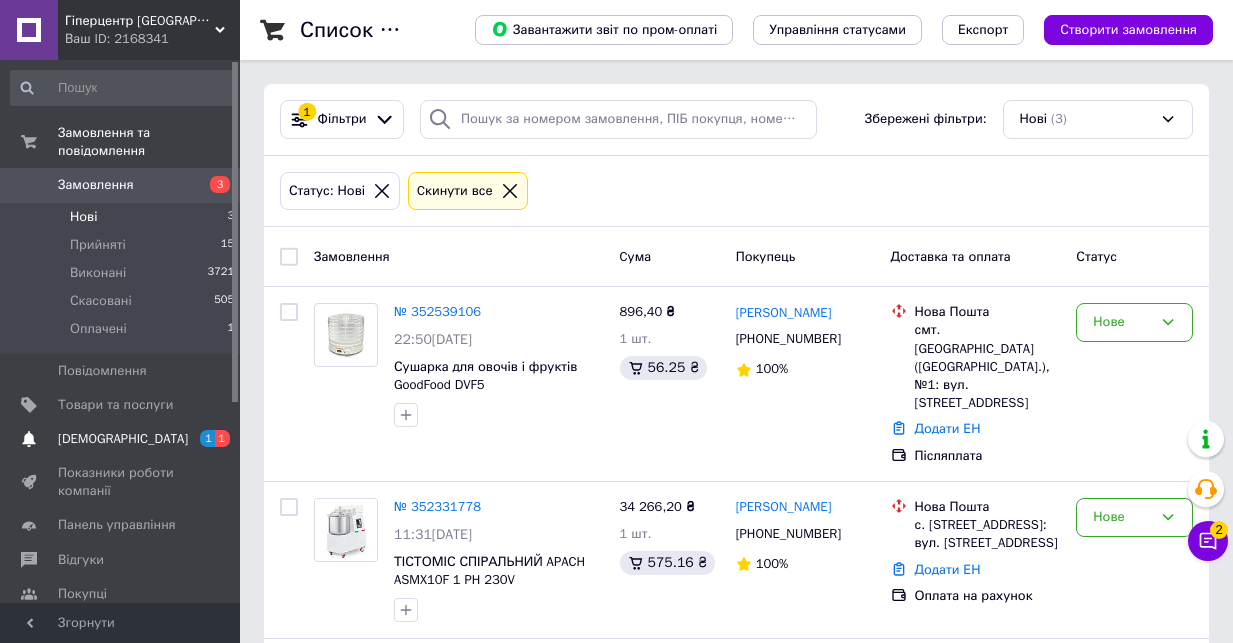 click on "[DEMOGRAPHIC_DATA]" at bounding box center (121, 439) 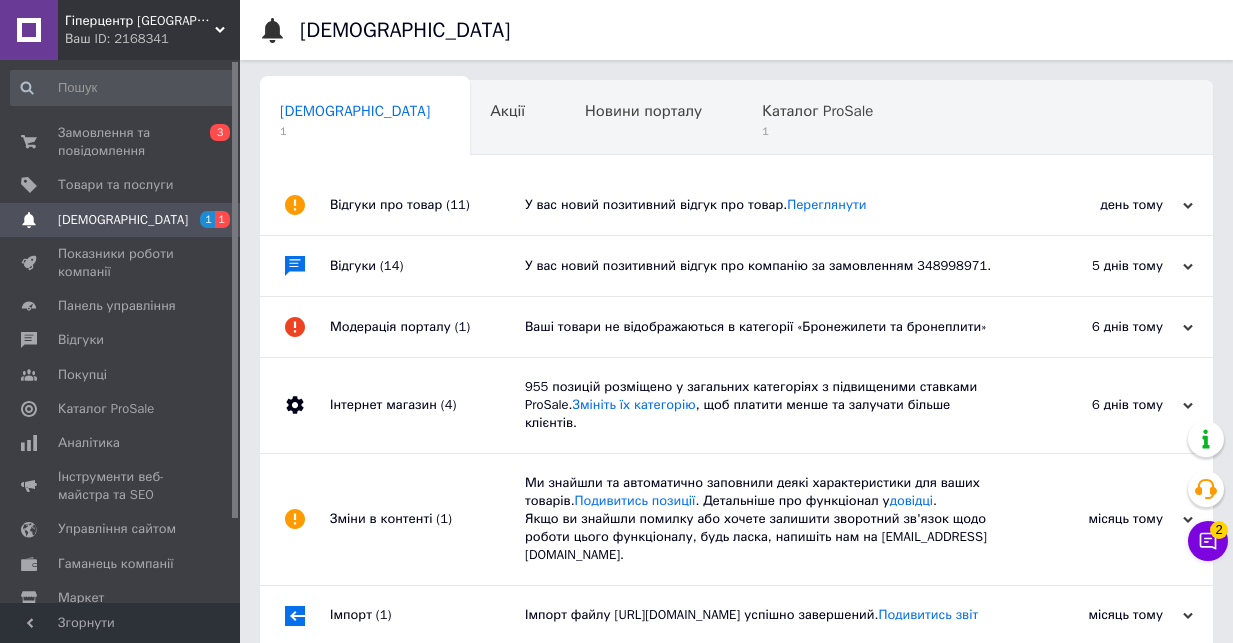 scroll, scrollTop: 0, scrollLeft: 10, axis: horizontal 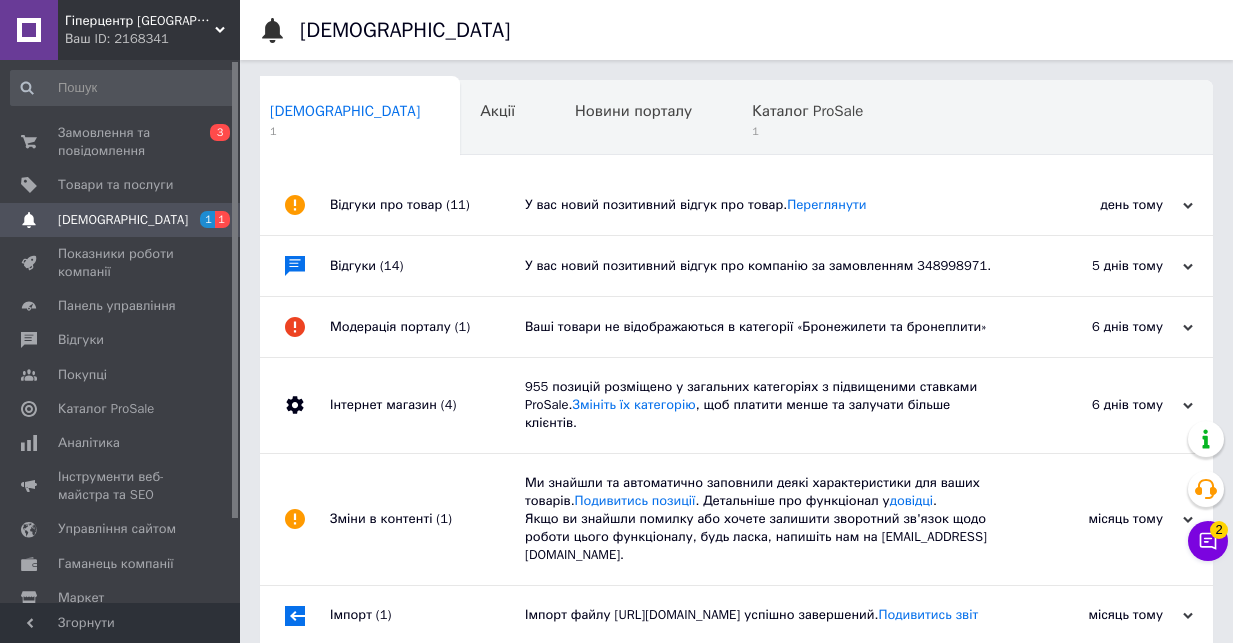 click on "У вас новий позитивний відгук про товар.  [GEOGRAPHIC_DATA]" at bounding box center (759, 205) 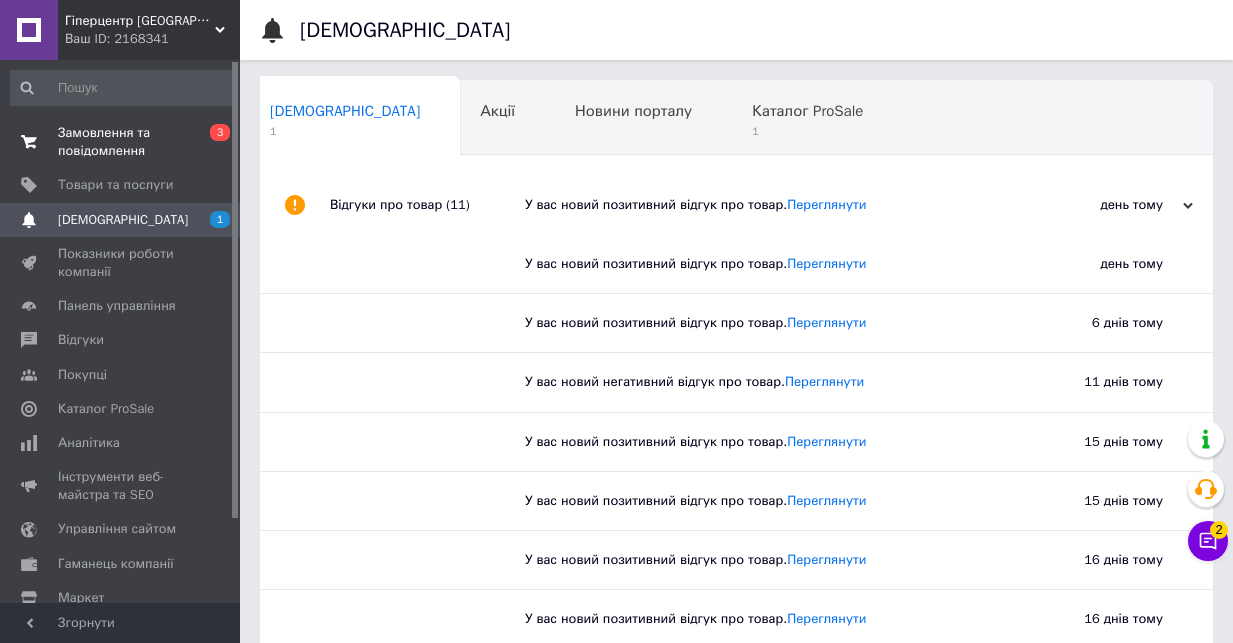 click on "Замовлення та повідомлення" at bounding box center [121, 142] 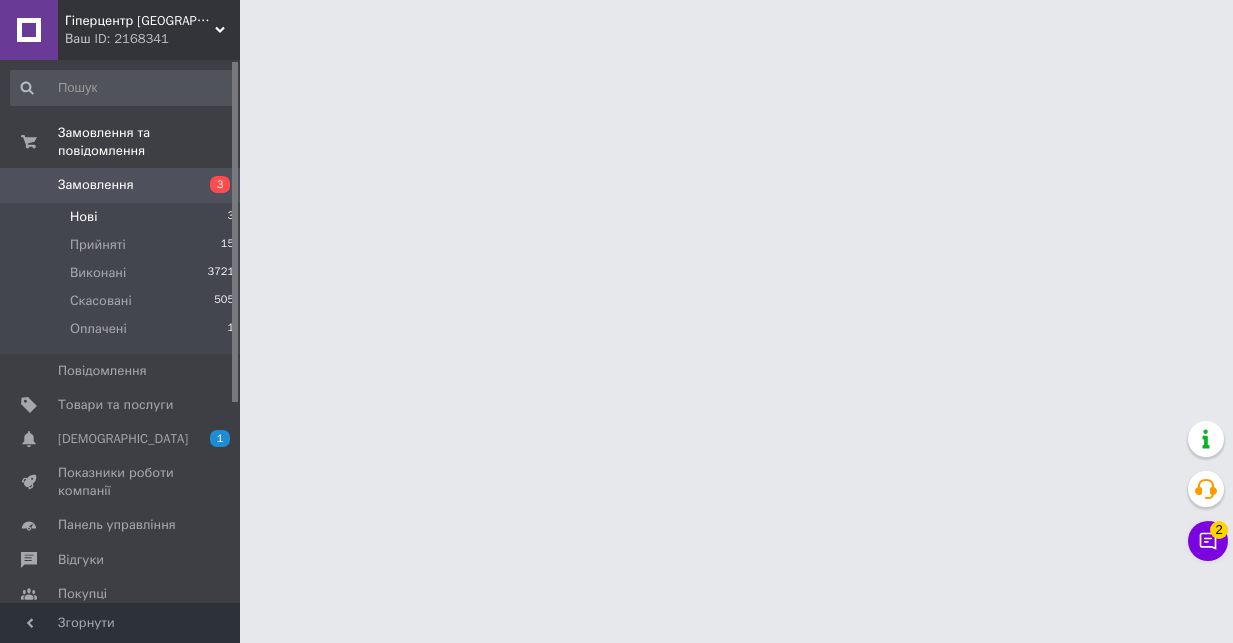 click on "Нові 3" at bounding box center (123, 217) 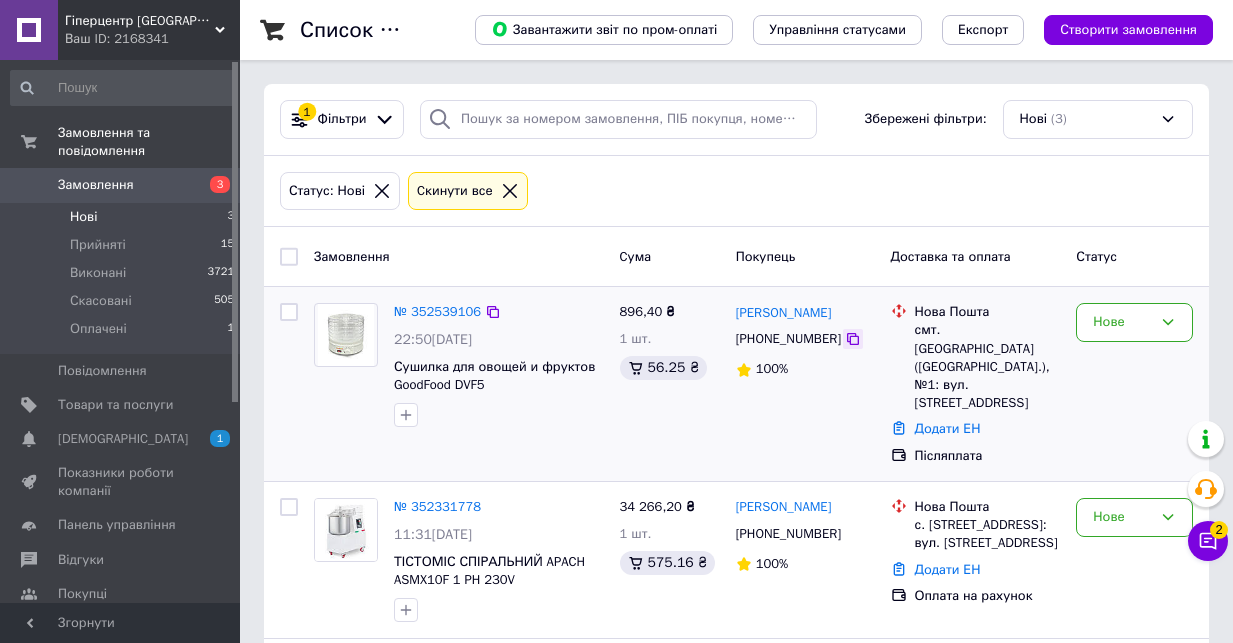 click 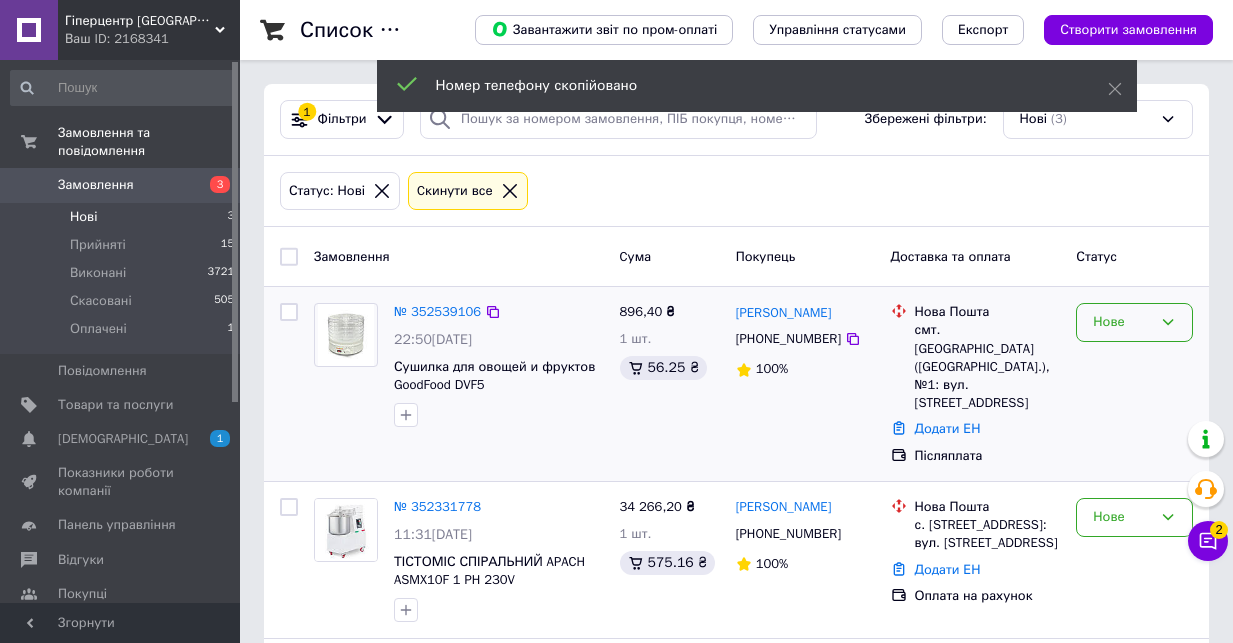 click on "Нове" at bounding box center [1122, 322] 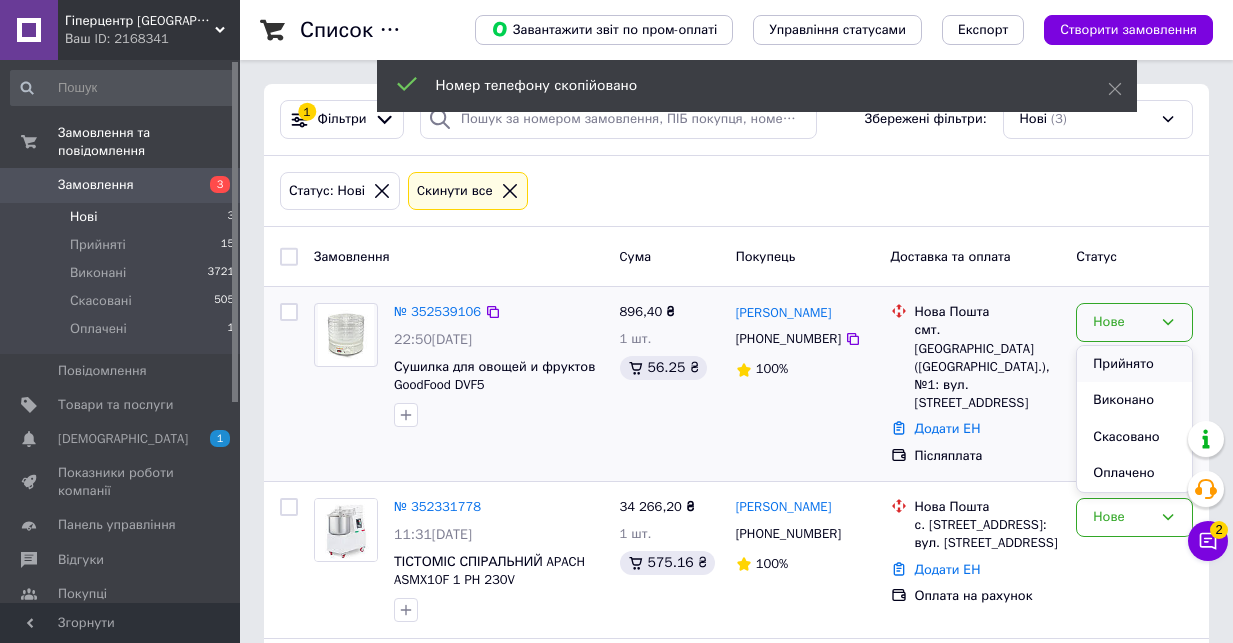 click on "Прийнято" at bounding box center [1134, 364] 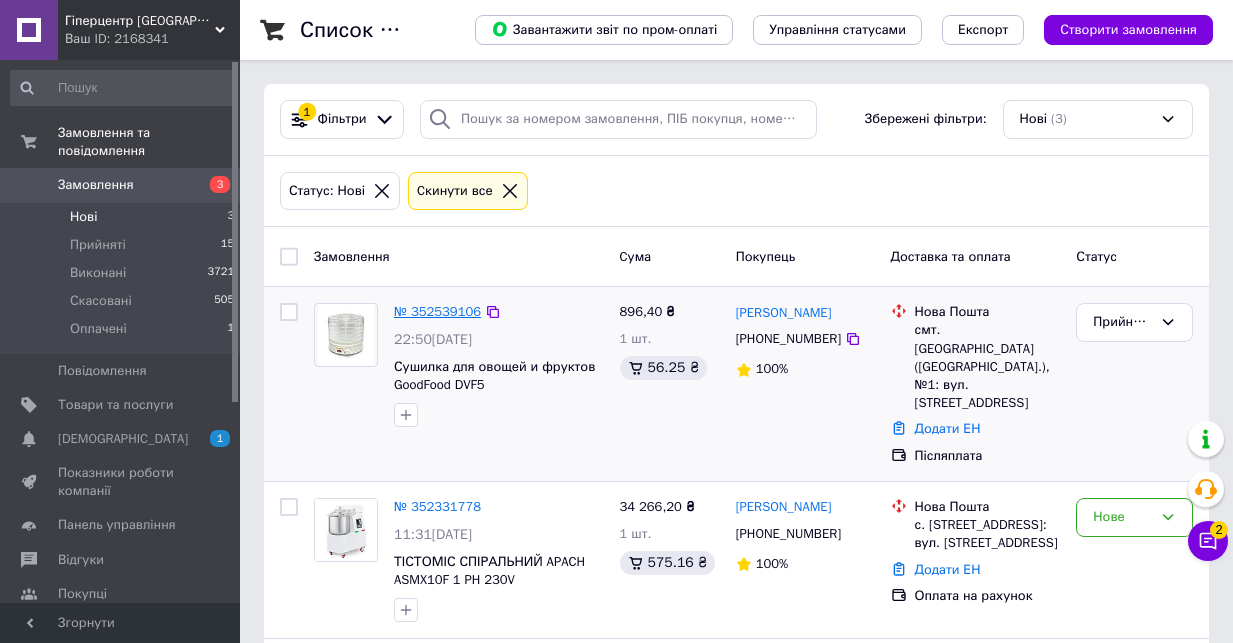 click on "№ 352539106" at bounding box center (437, 311) 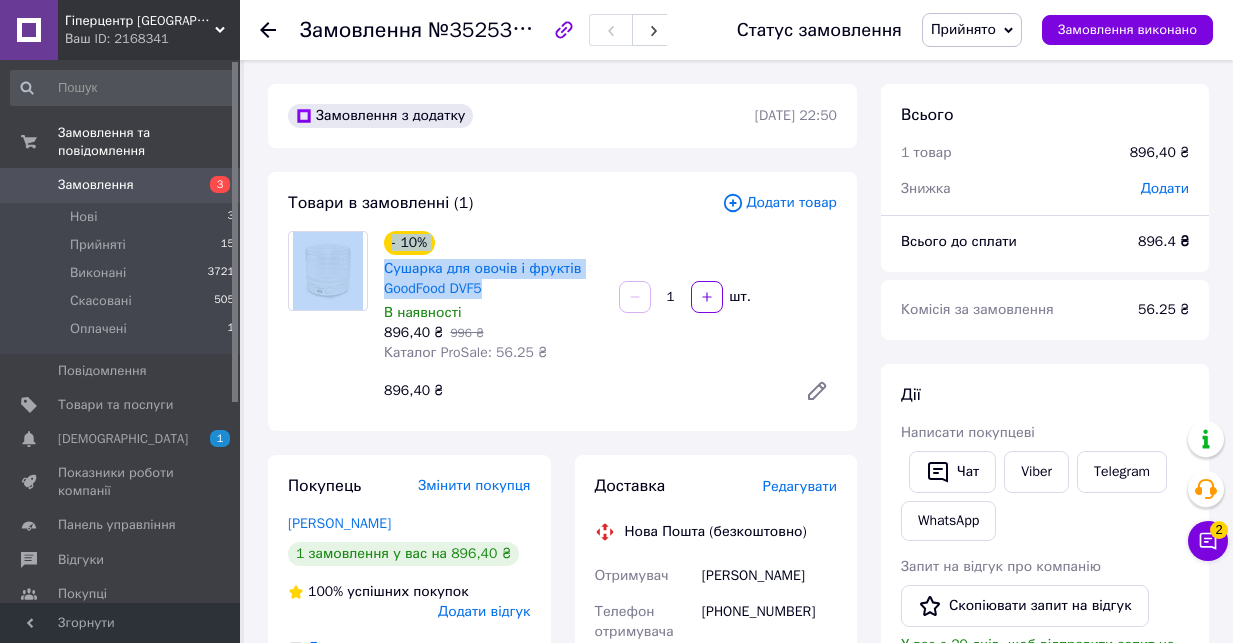 drag, startPoint x: 501, startPoint y: 294, endPoint x: 375, endPoint y: 270, distance: 128.26535 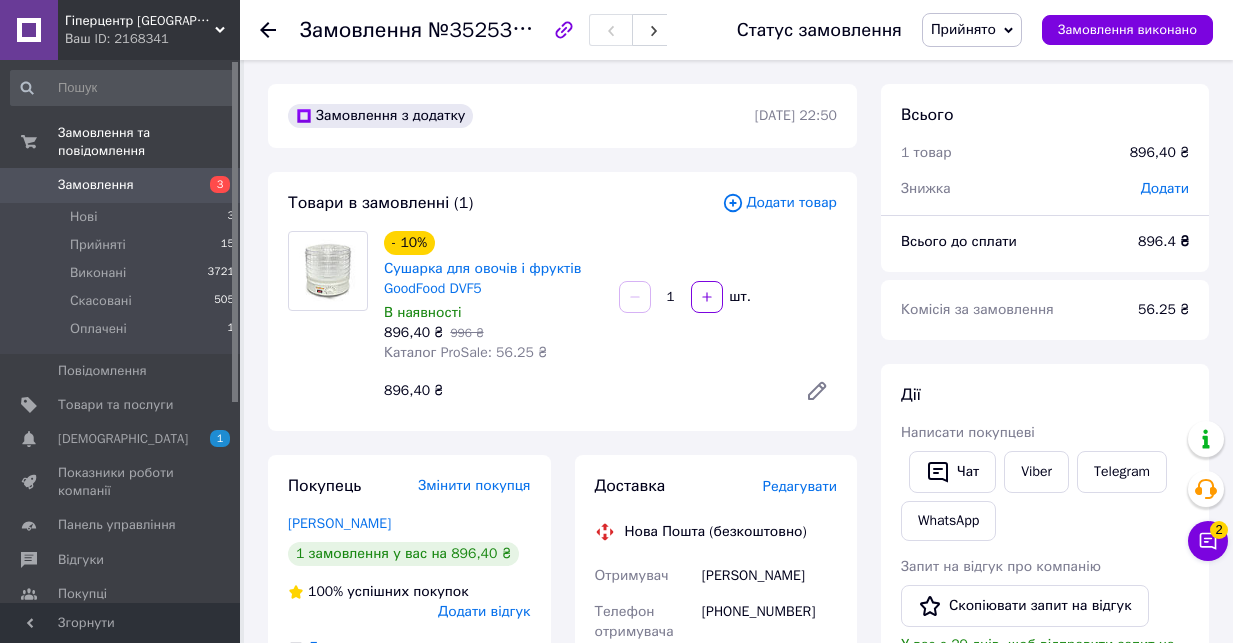 click on "Сушарка для овочів і фруктів GoodFood DVF5" at bounding box center [493, 279] 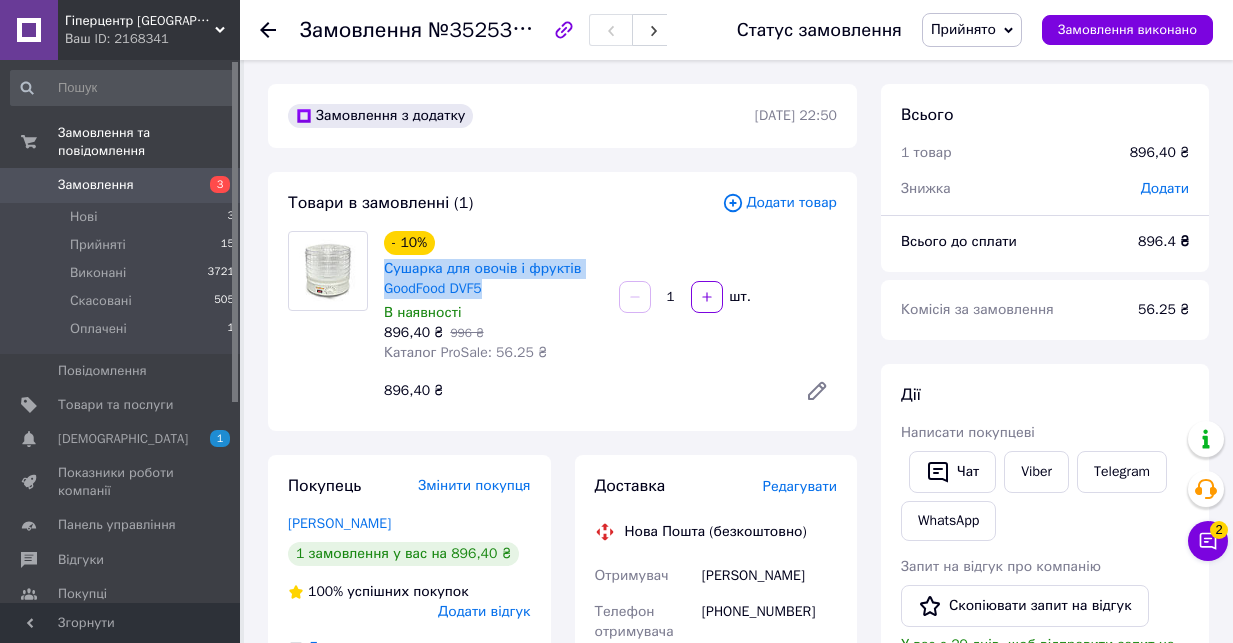 drag, startPoint x: 501, startPoint y: 288, endPoint x: 380, endPoint y: 277, distance: 121.49897 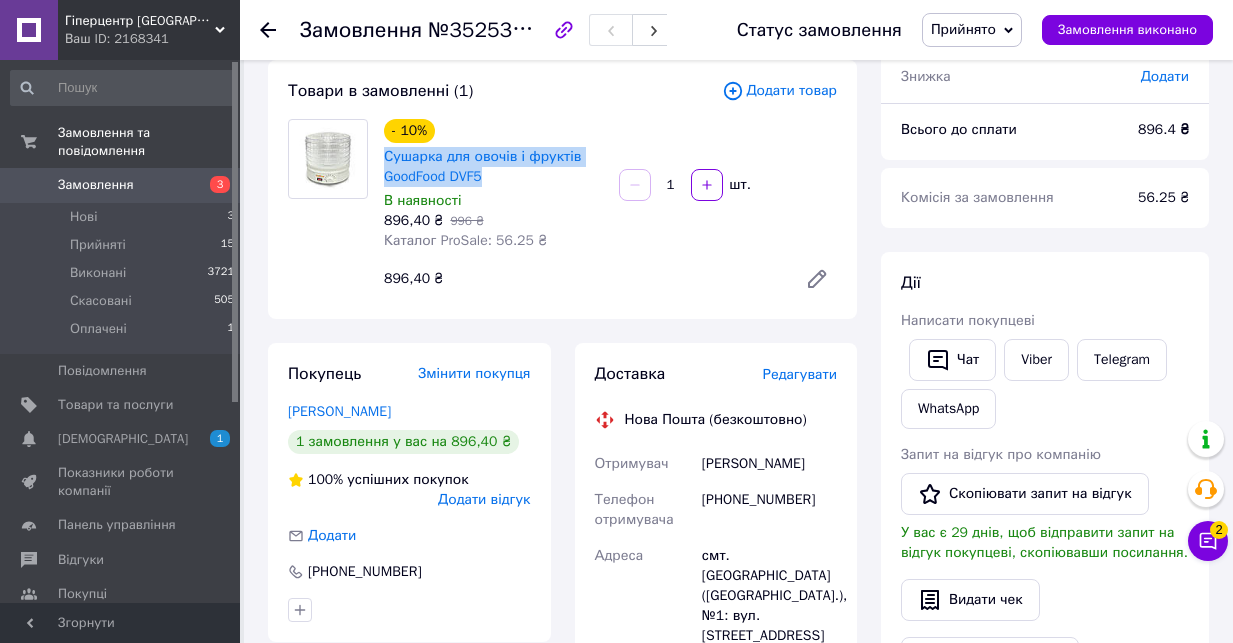 scroll, scrollTop: 130, scrollLeft: 0, axis: vertical 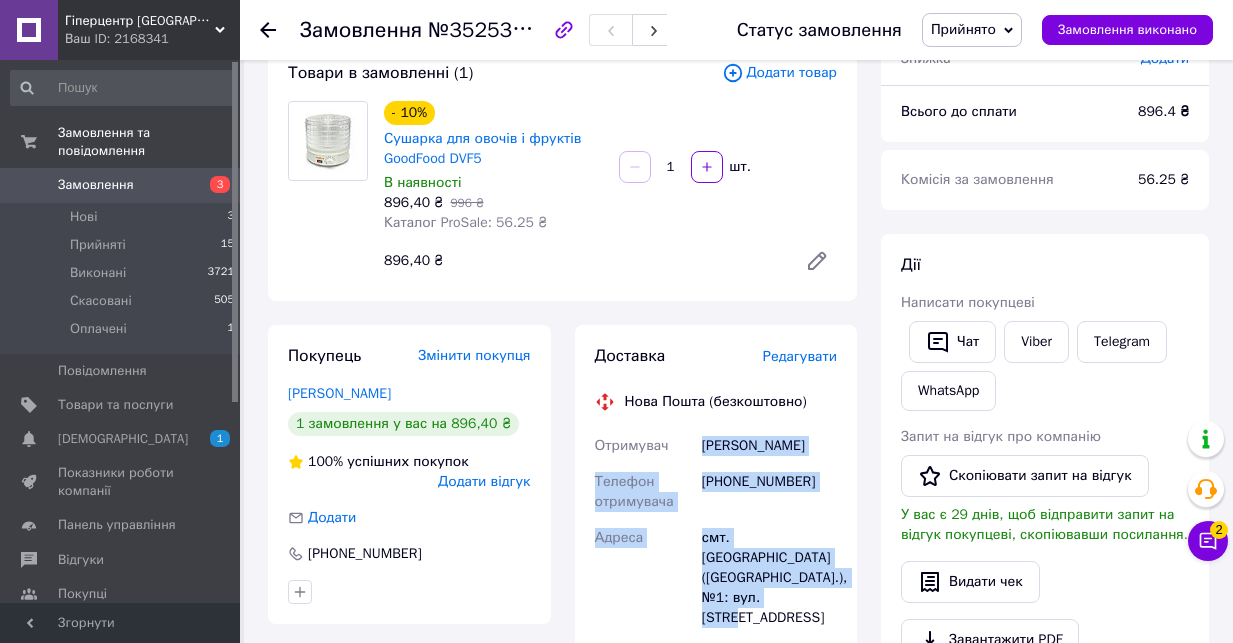 drag, startPoint x: 706, startPoint y: 445, endPoint x: 806, endPoint y: 585, distance: 172.04651 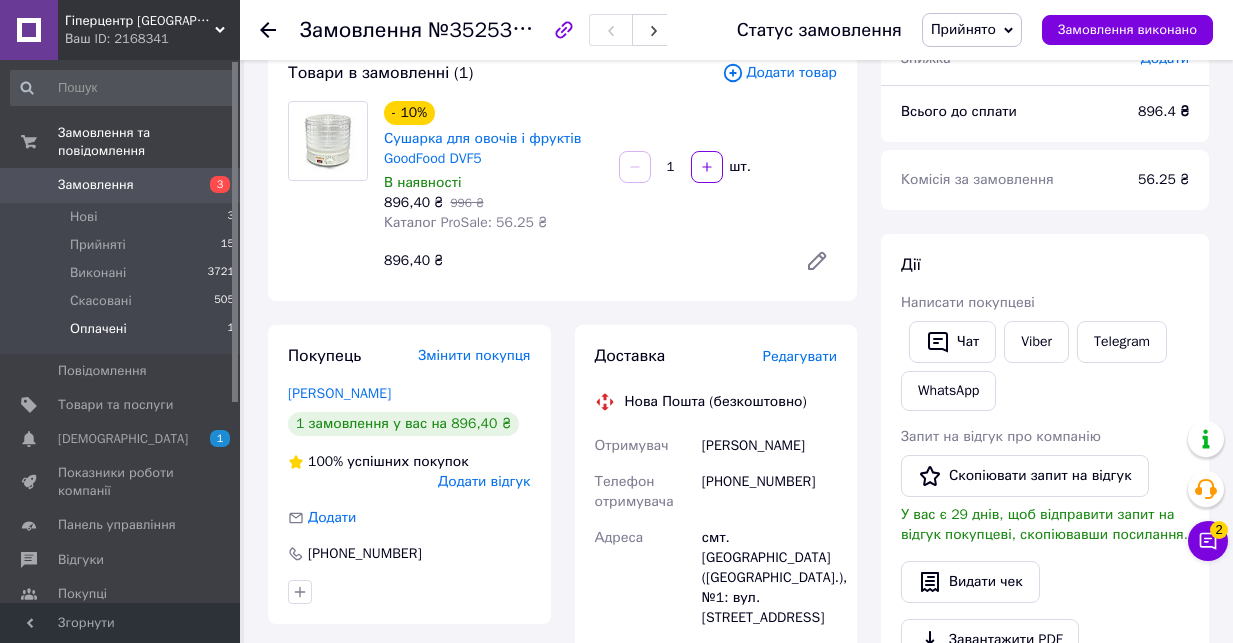 click on "Оплачені 1" at bounding box center [123, 334] 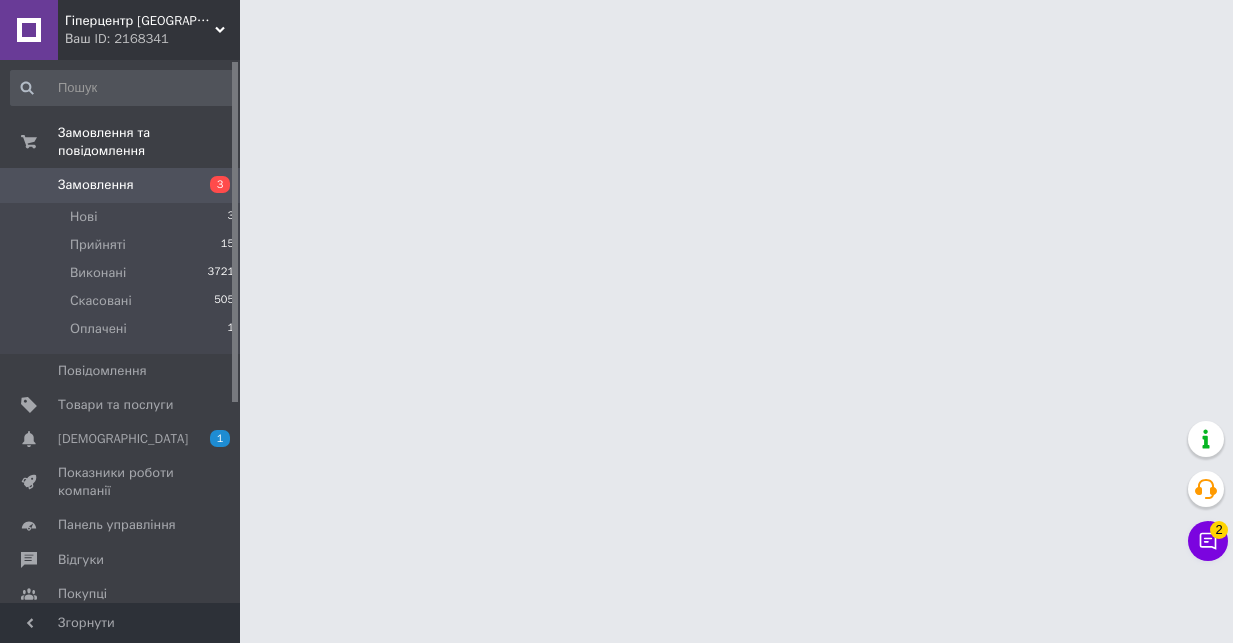 click 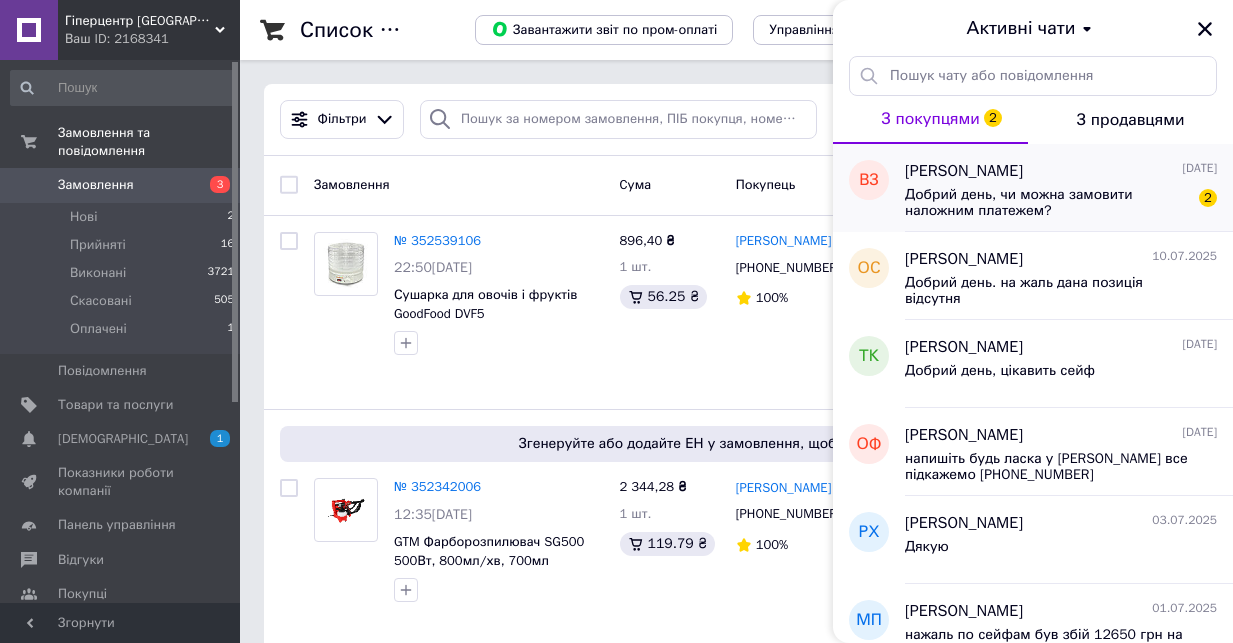 click on "[PERSON_NAME]" at bounding box center (964, 171) 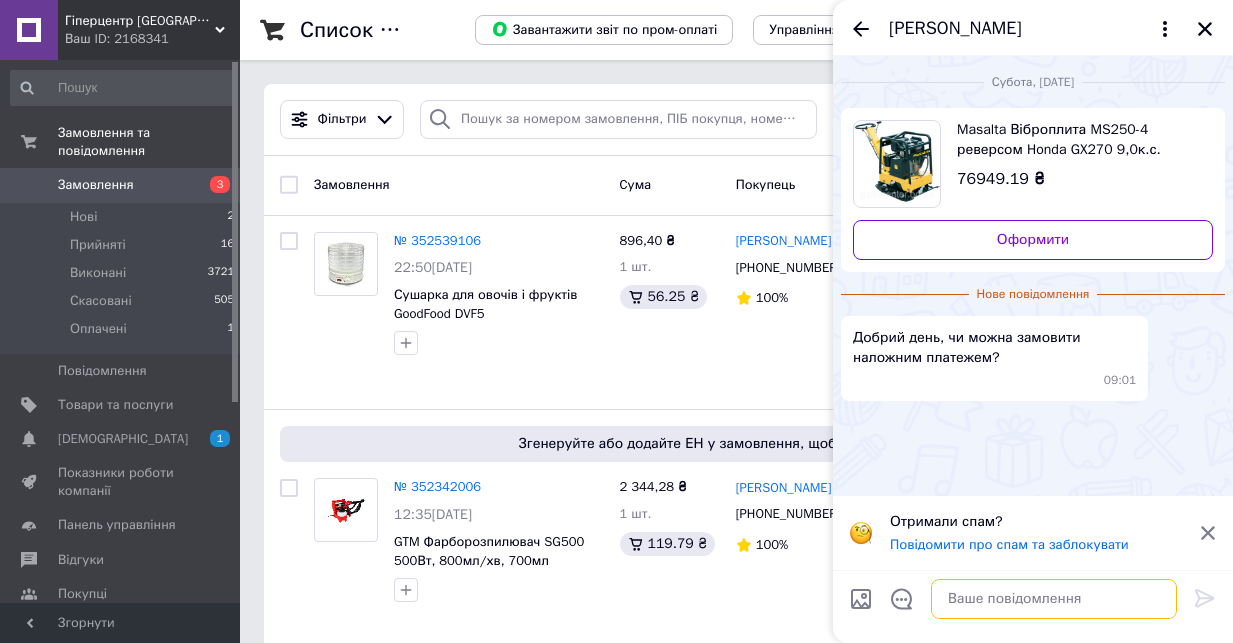 click at bounding box center (1054, 599) 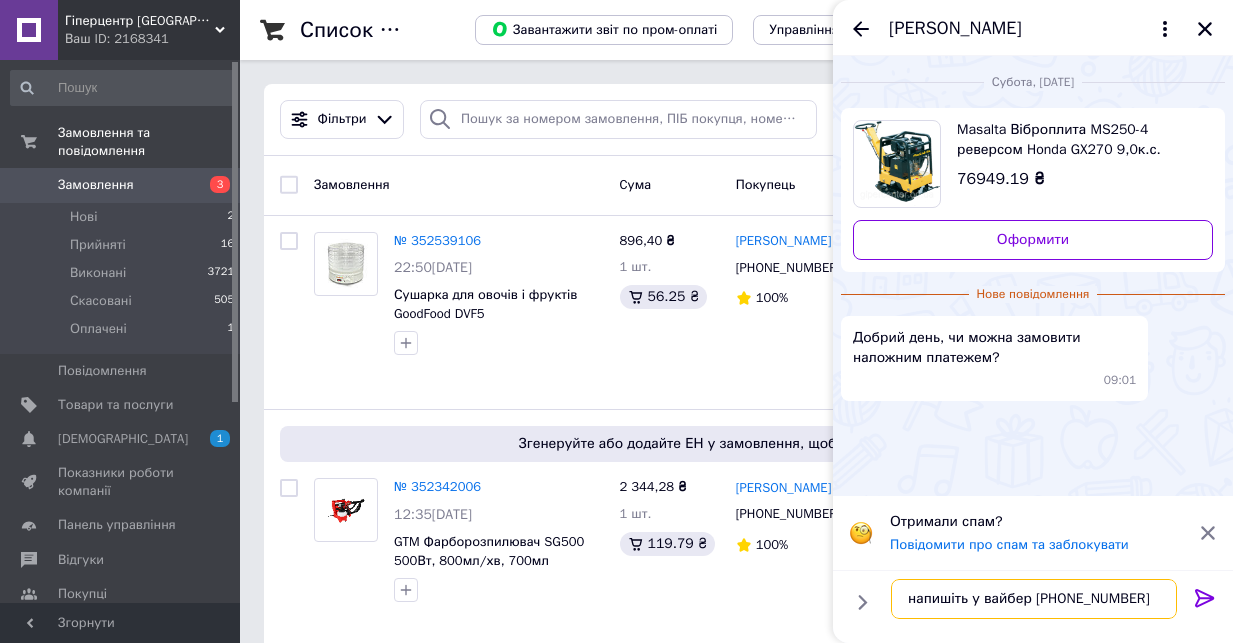 type on "напишіть у вайбер [PHONE_NUMBER]" 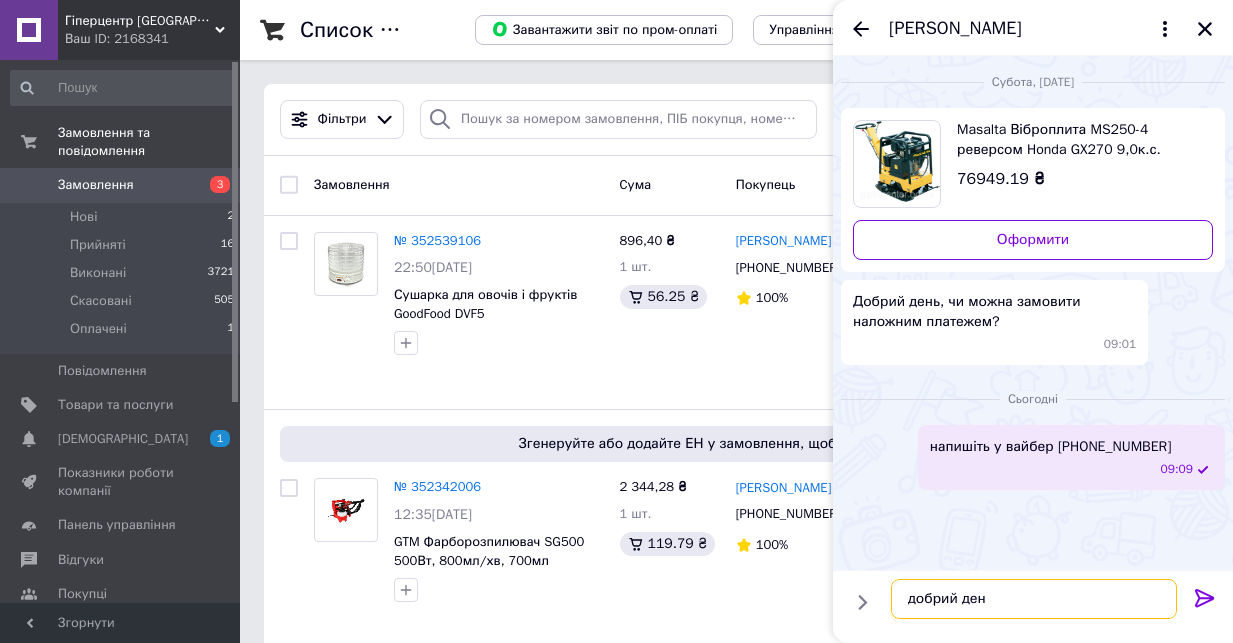 type on "добрий день" 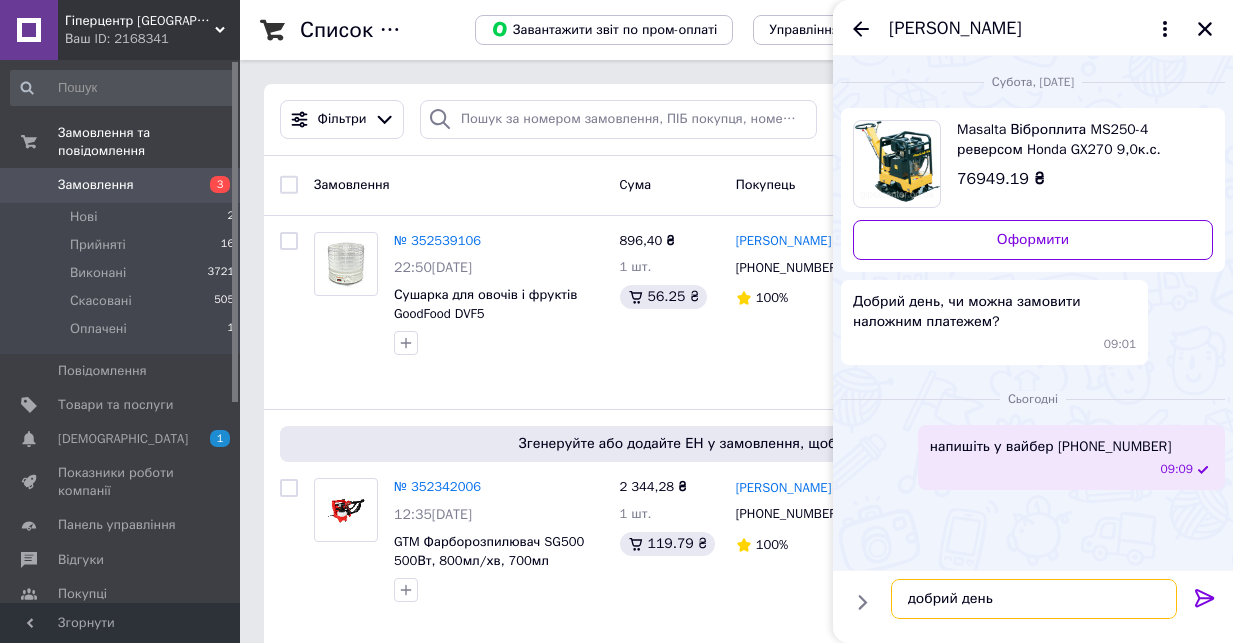type 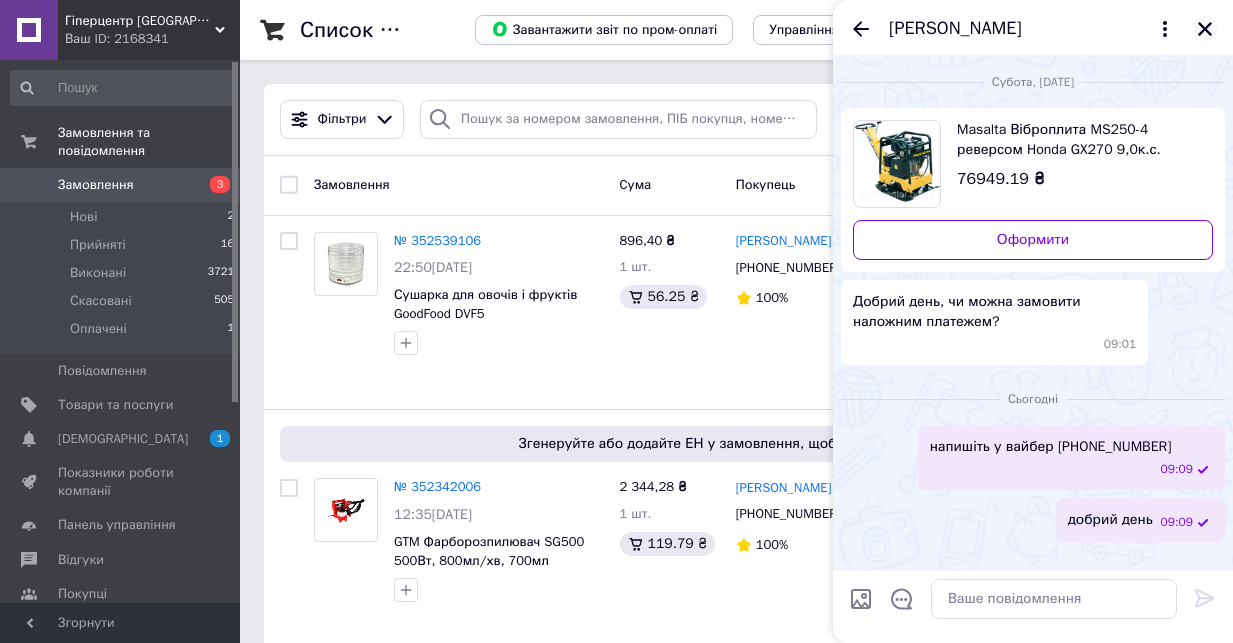 click 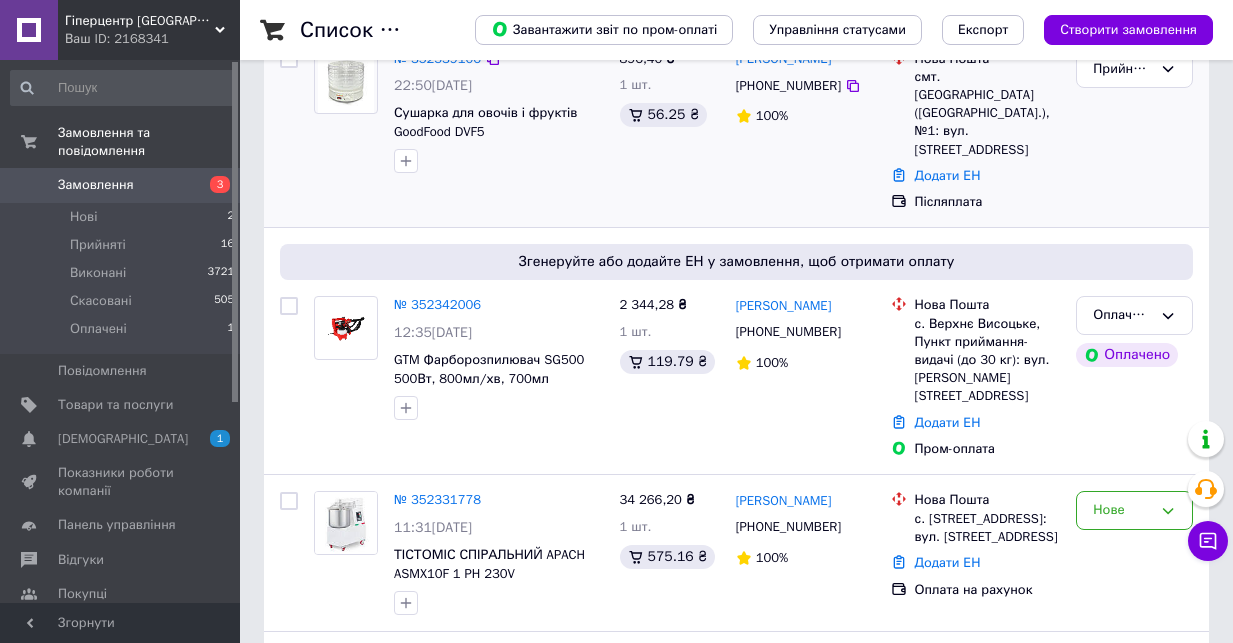 scroll, scrollTop: 185, scrollLeft: 0, axis: vertical 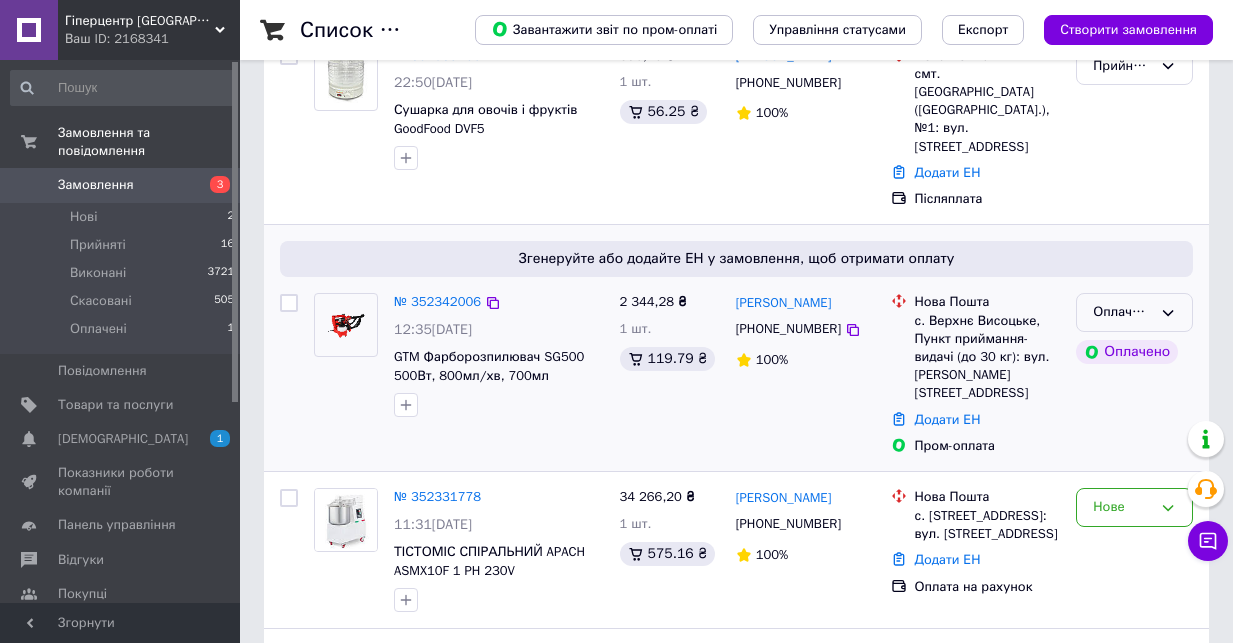 click on "Оплачено" at bounding box center [1122, 312] 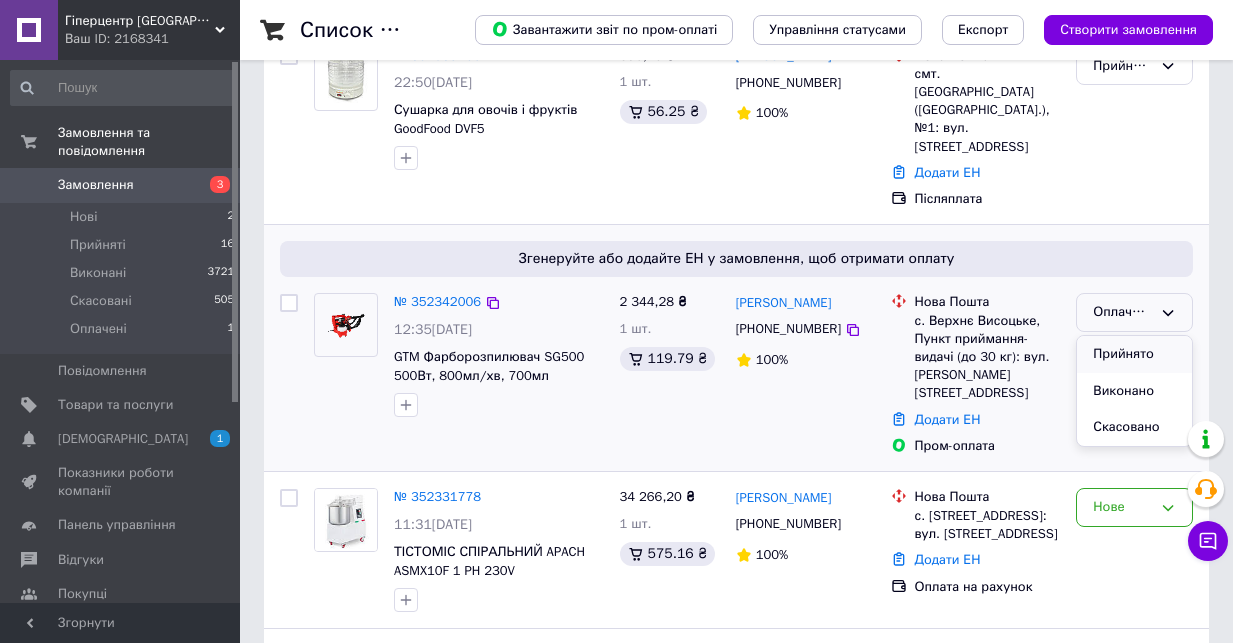 click on "Прийнято" at bounding box center [1134, 354] 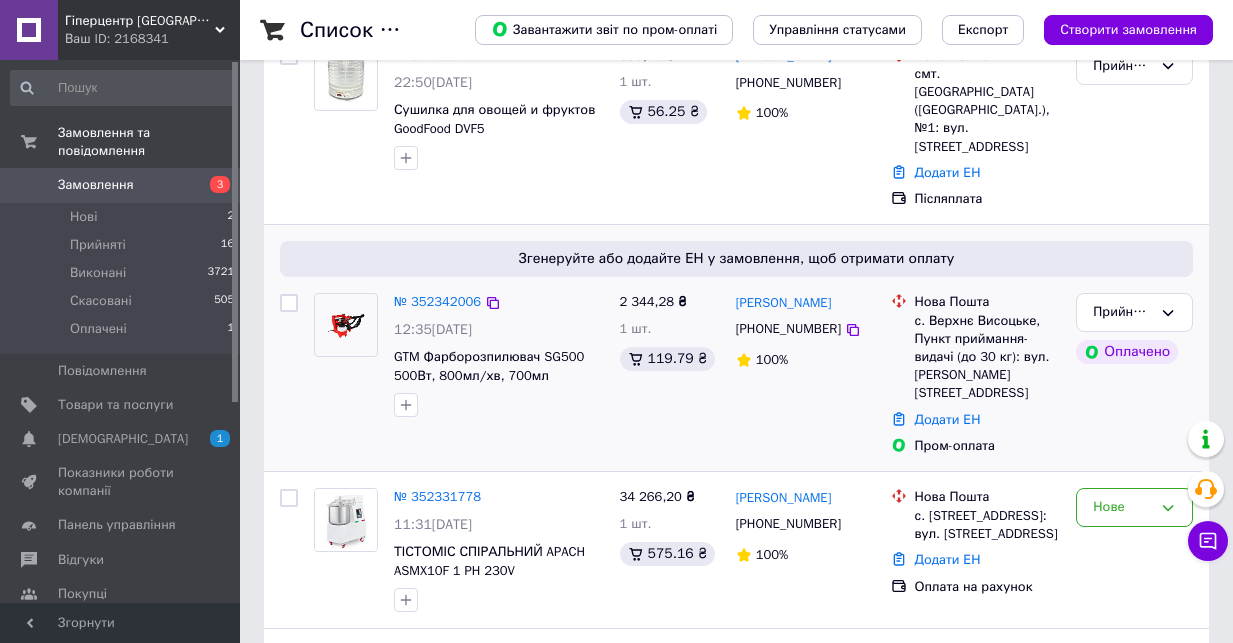 click on "№ 352342006" at bounding box center (437, 301) 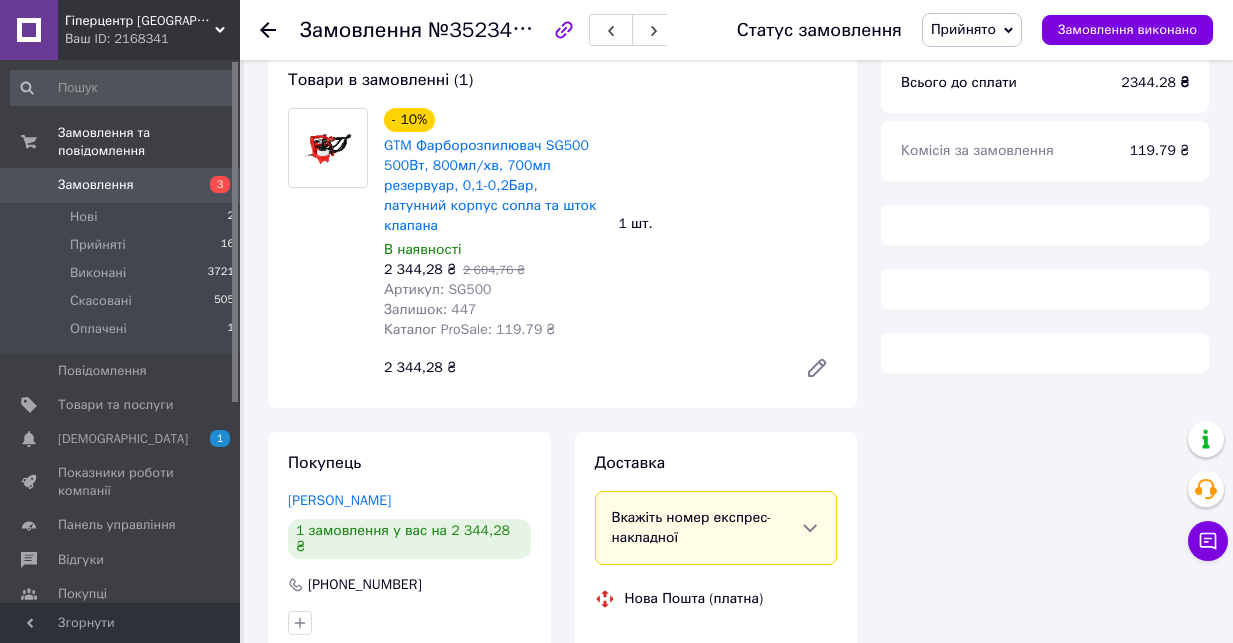 scroll, scrollTop: 99, scrollLeft: 0, axis: vertical 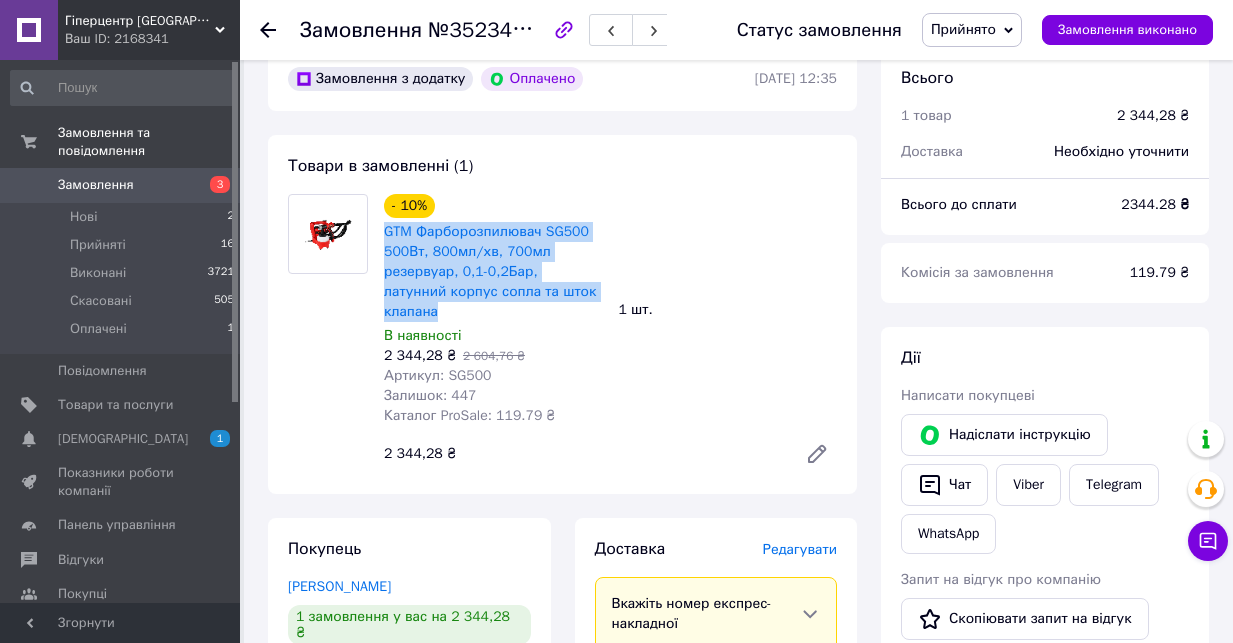 drag, startPoint x: 466, startPoint y: 308, endPoint x: 382, endPoint y: 237, distance: 109.98637 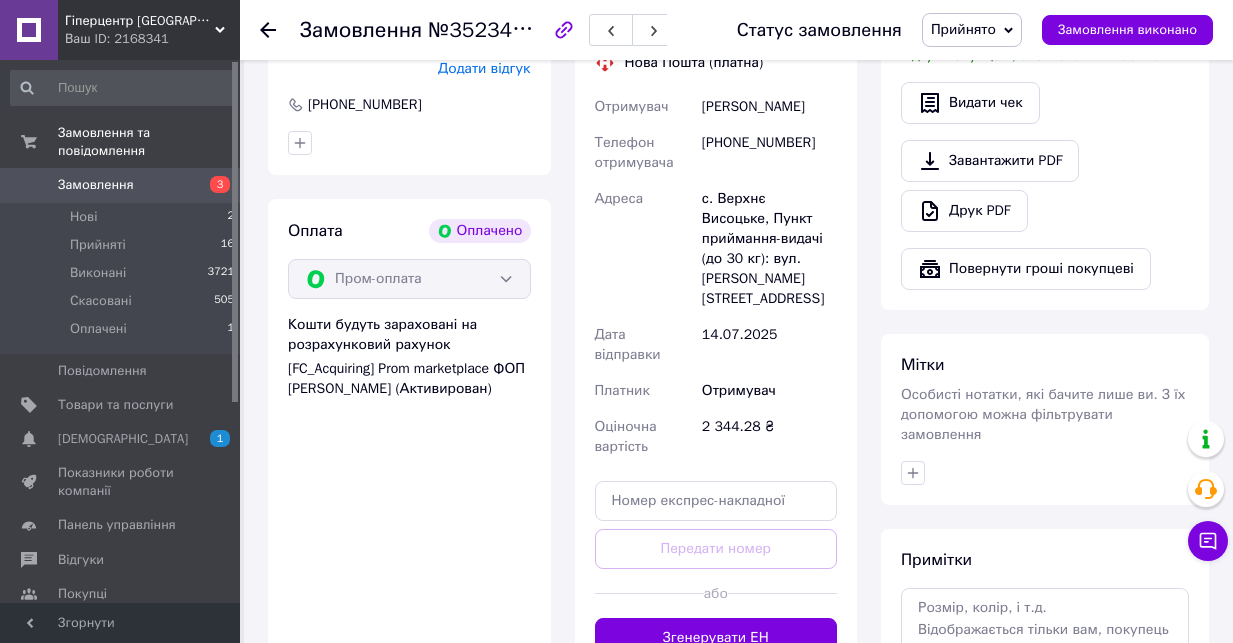scroll, scrollTop: 763, scrollLeft: 0, axis: vertical 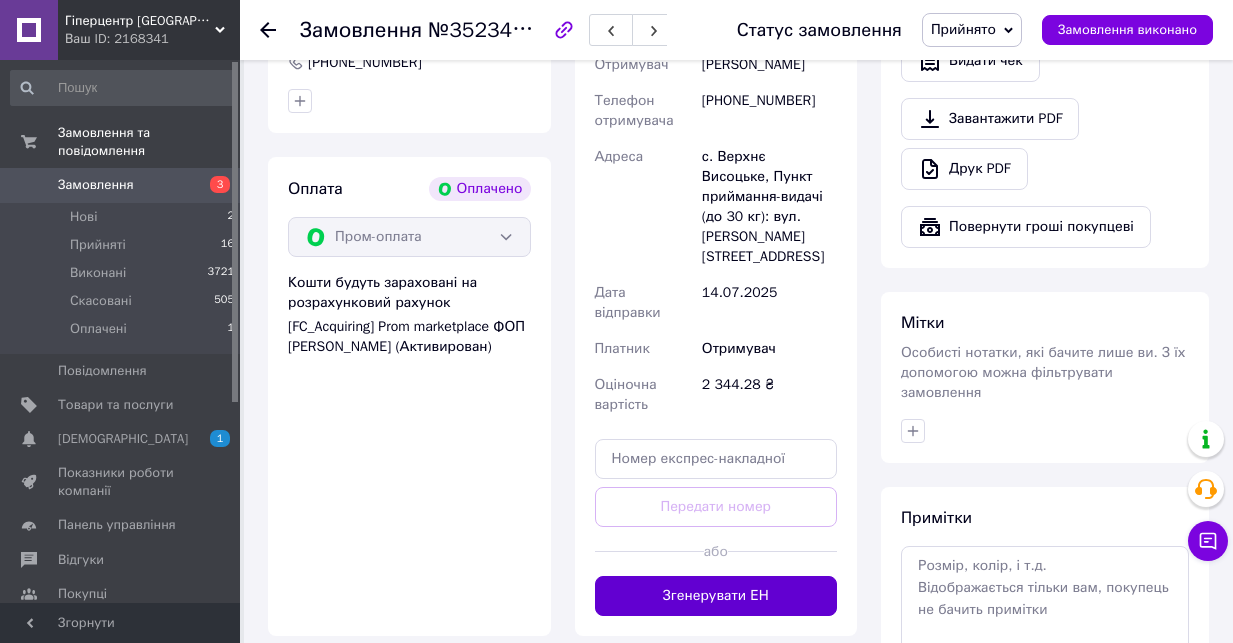 click on "Згенерувати ЕН" at bounding box center [716, 596] 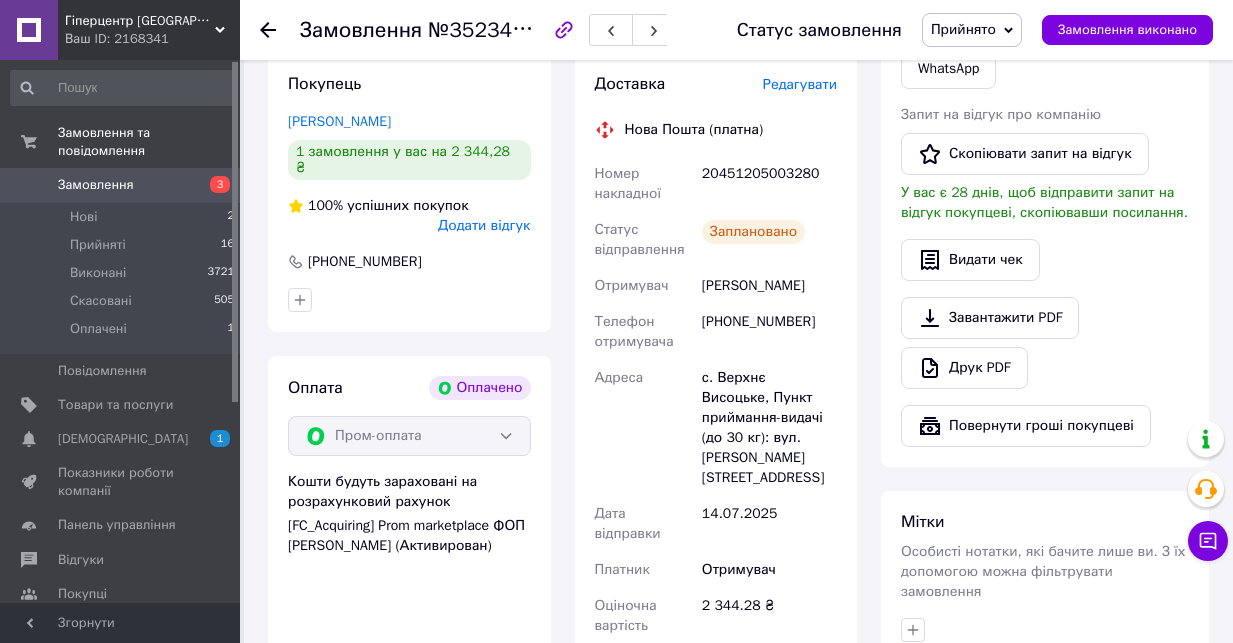 scroll, scrollTop: 563, scrollLeft: 0, axis: vertical 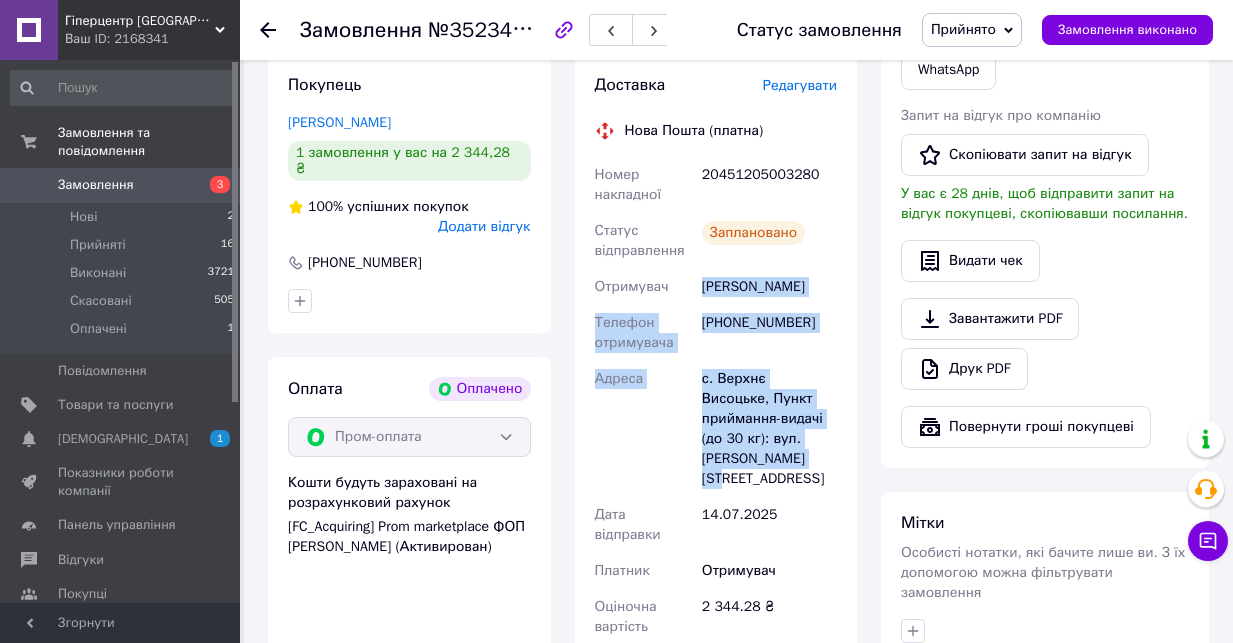 drag, startPoint x: 707, startPoint y: 291, endPoint x: 819, endPoint y: 459, distance: 201.91087 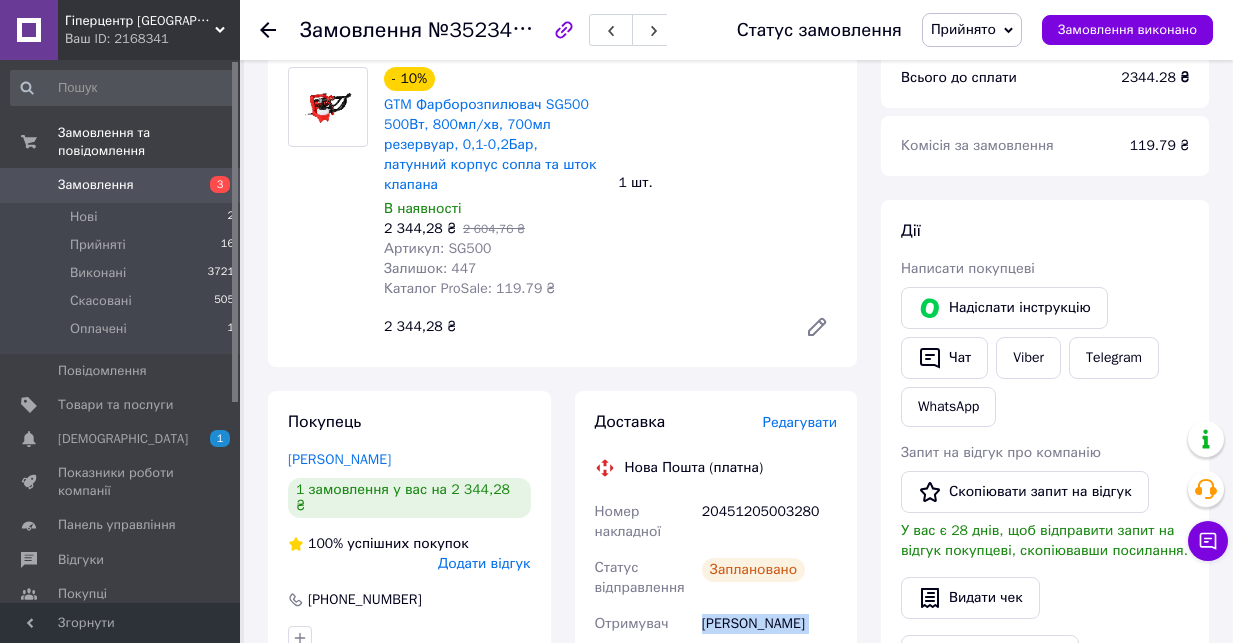 scroll, scrollTop: 0, scrollLeft: 0, axis: both 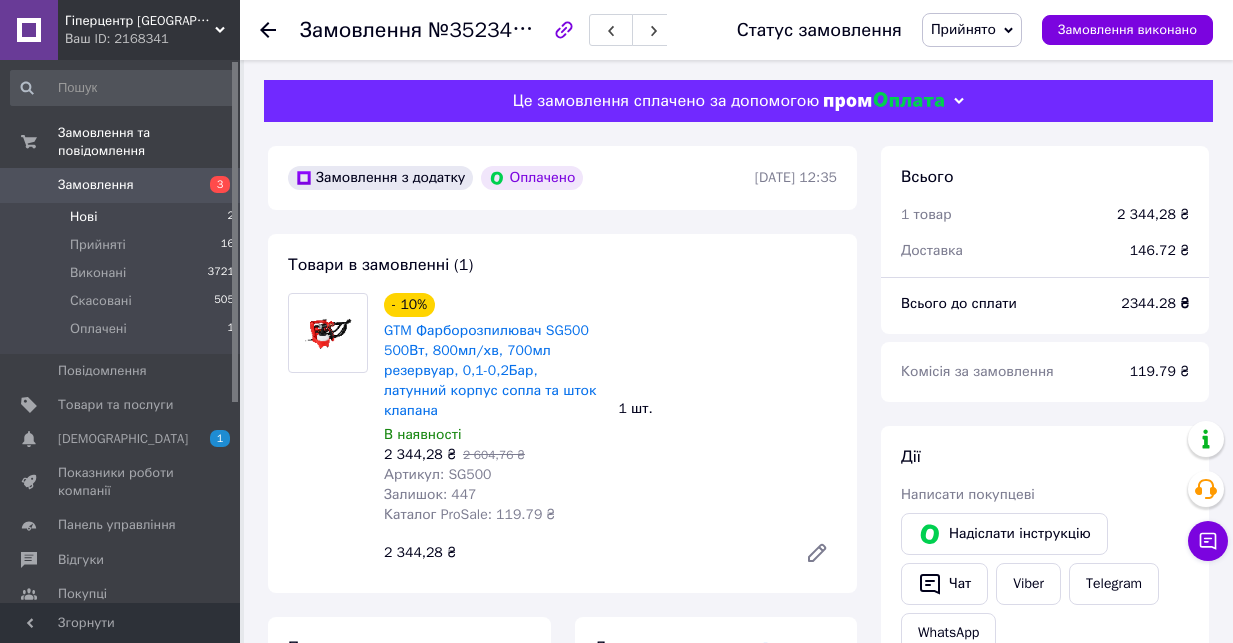 click on "Нові 2" at bounding box center [123, 217] 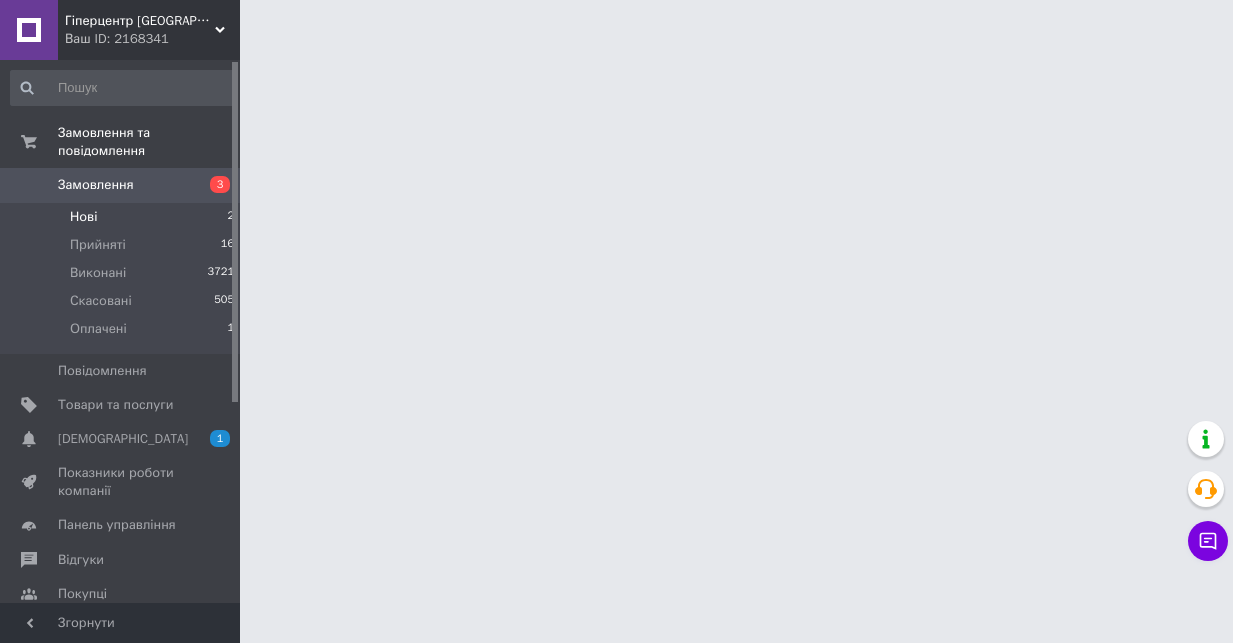 click on "Нові 2" at bounding box center [123, 217] 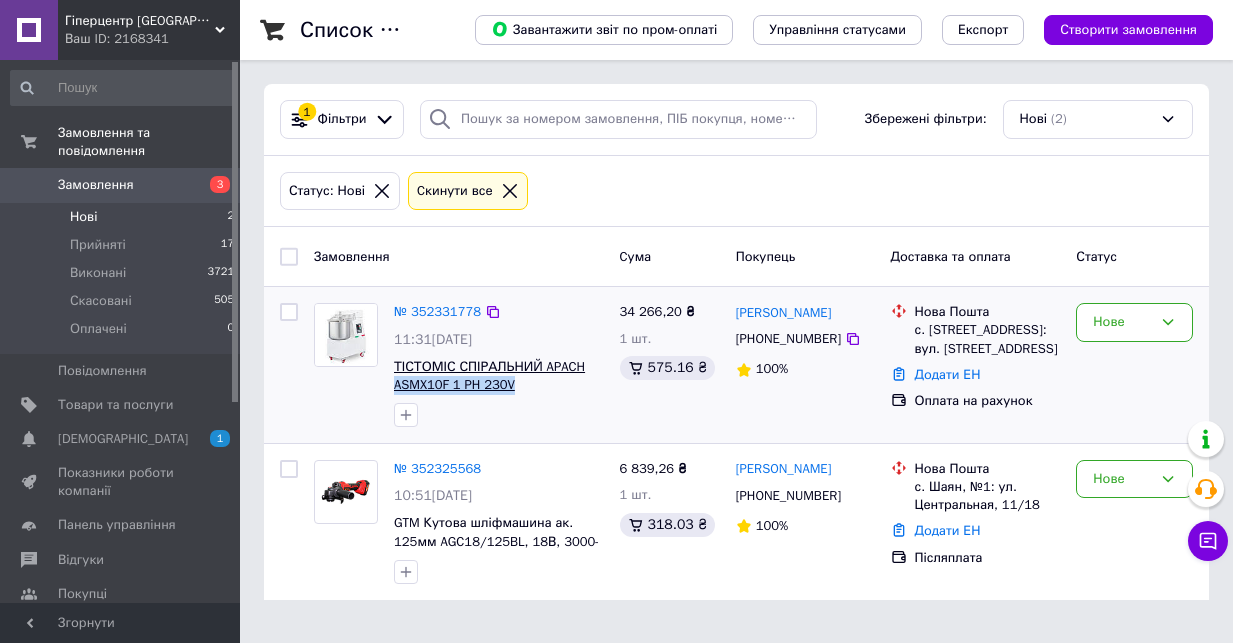 drag, startPoint x: 551, startPoint y: 386, endPoint x: 396, endPoint y: 391, distance: 155.08063 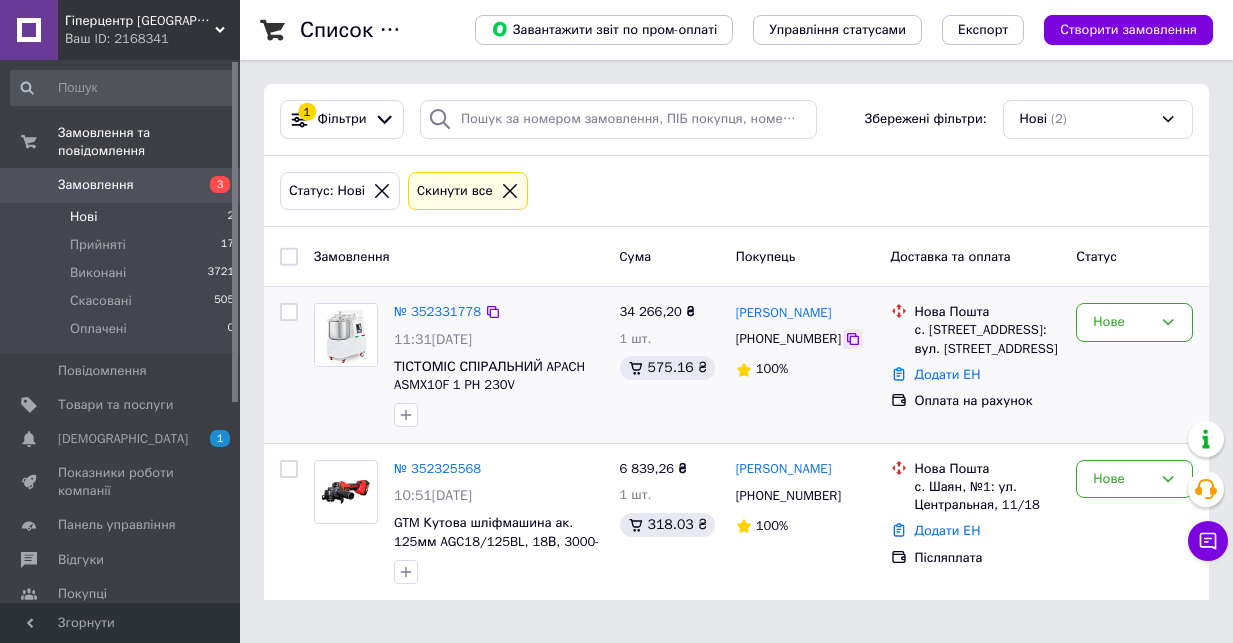 click 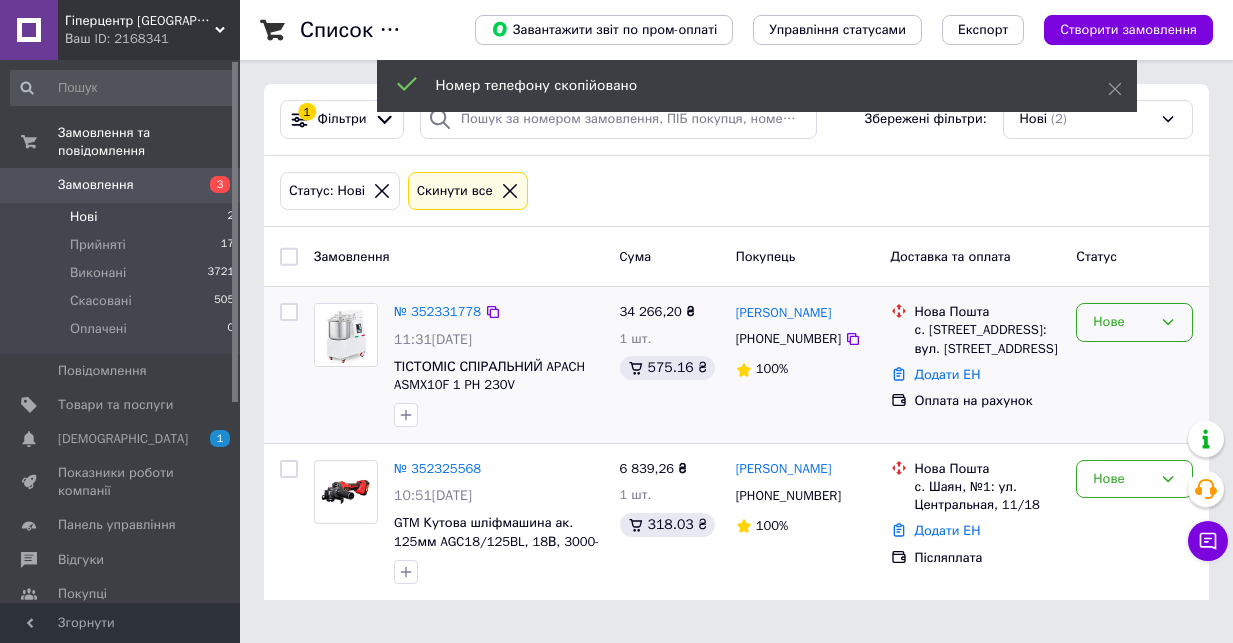 click on "Нове" at bounding box center (1122, 322) 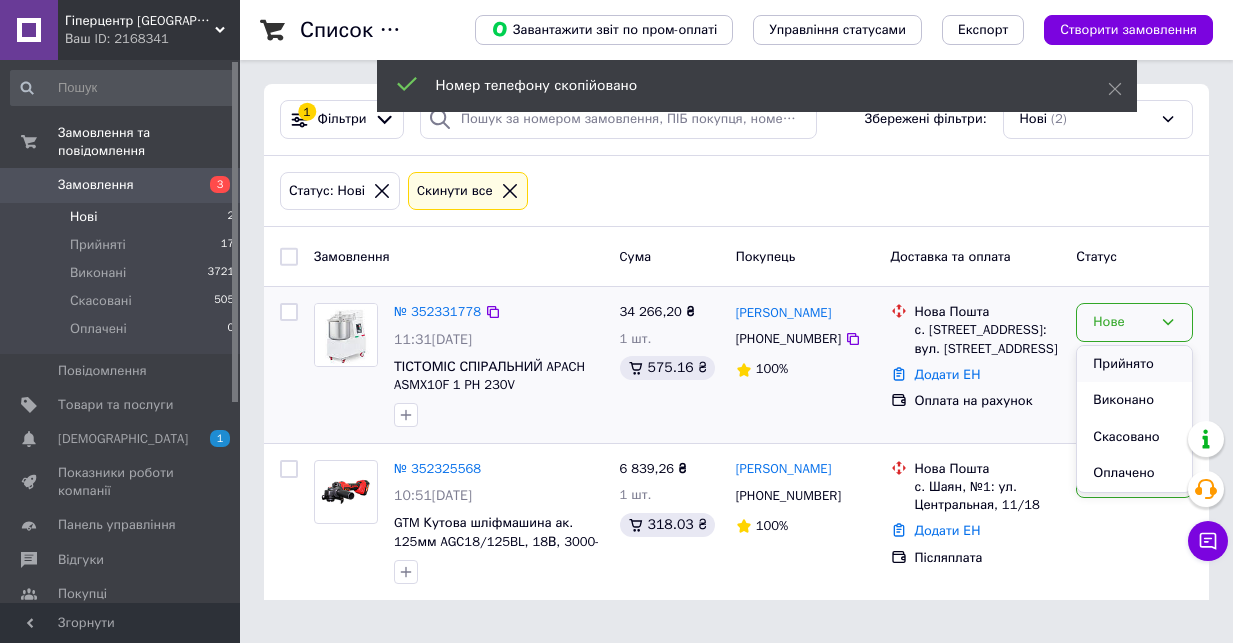click on "Прийнято" at bounding box center [1134, 364] 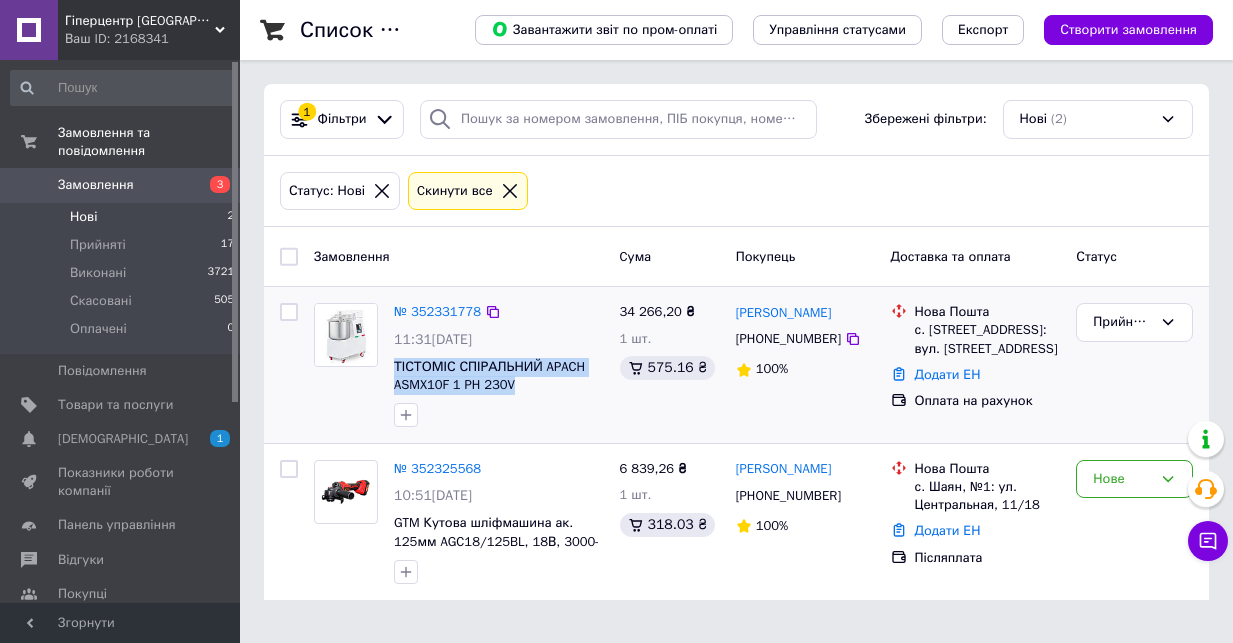 drag, startPoint x: 538, startPoint y: 390, endPoint x: 392, endPoint y: 370, distance: 147.3635 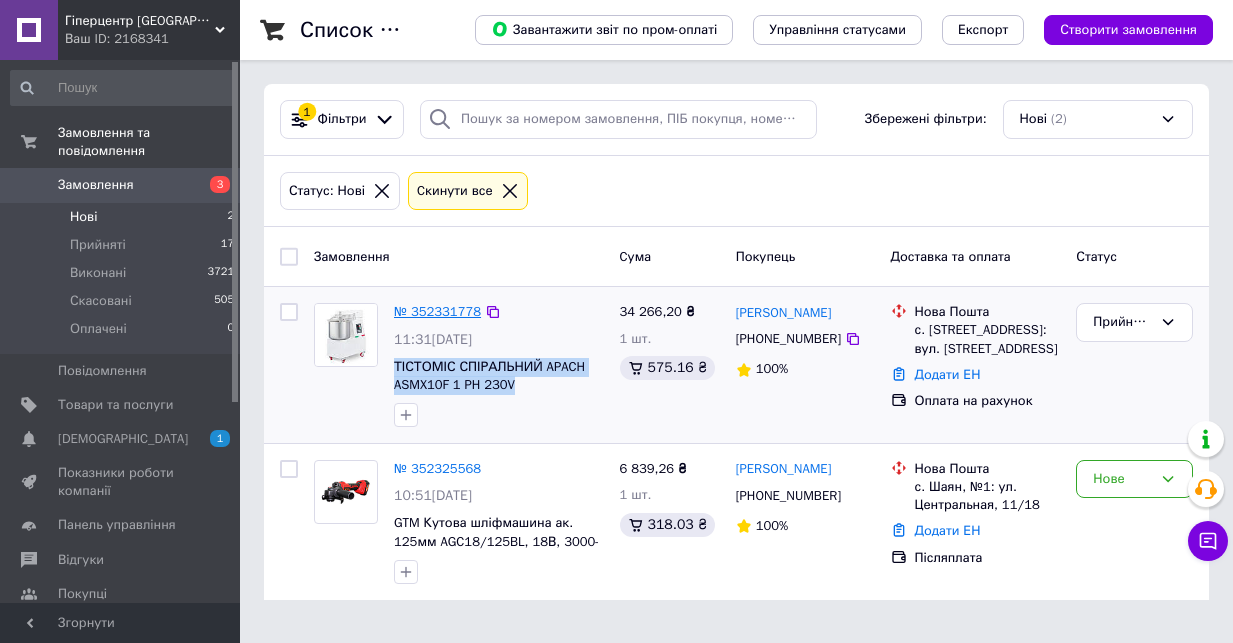 click on "№ 352331778" at bounding box center [437, 311] 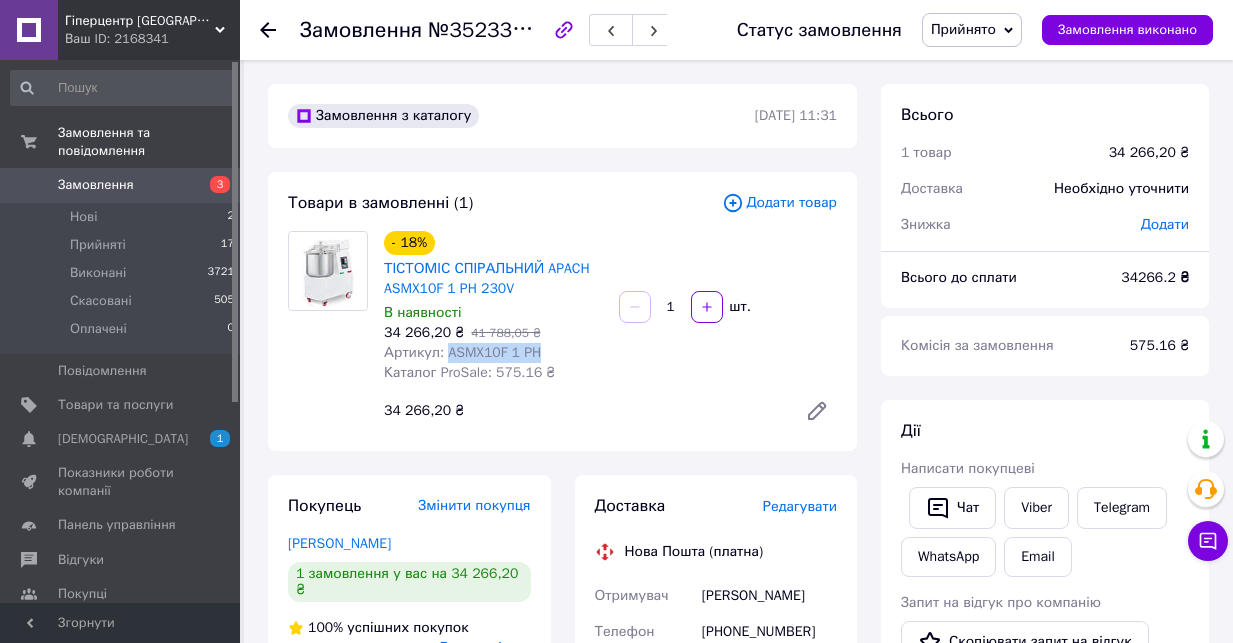 drag, startPoint x: 450, startPoint y: 356, endPoint x: 581, endPoint y: 356, distance: 131 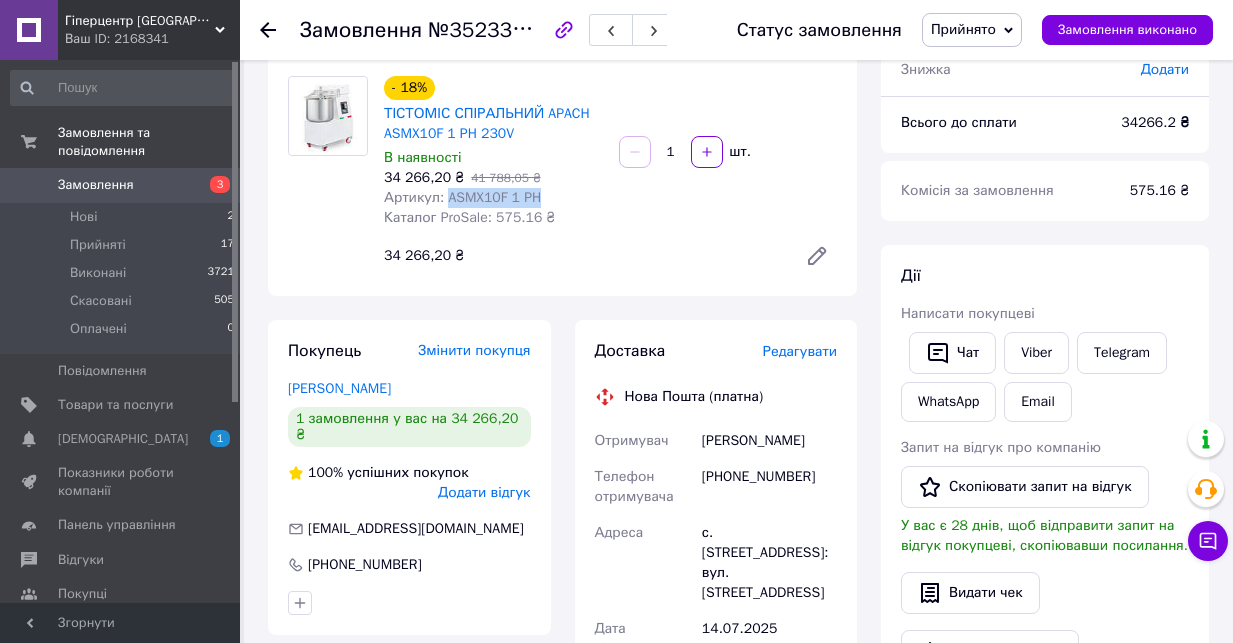 scroll, scrollTop: 172, scrollLeft: 0, axis: vertical 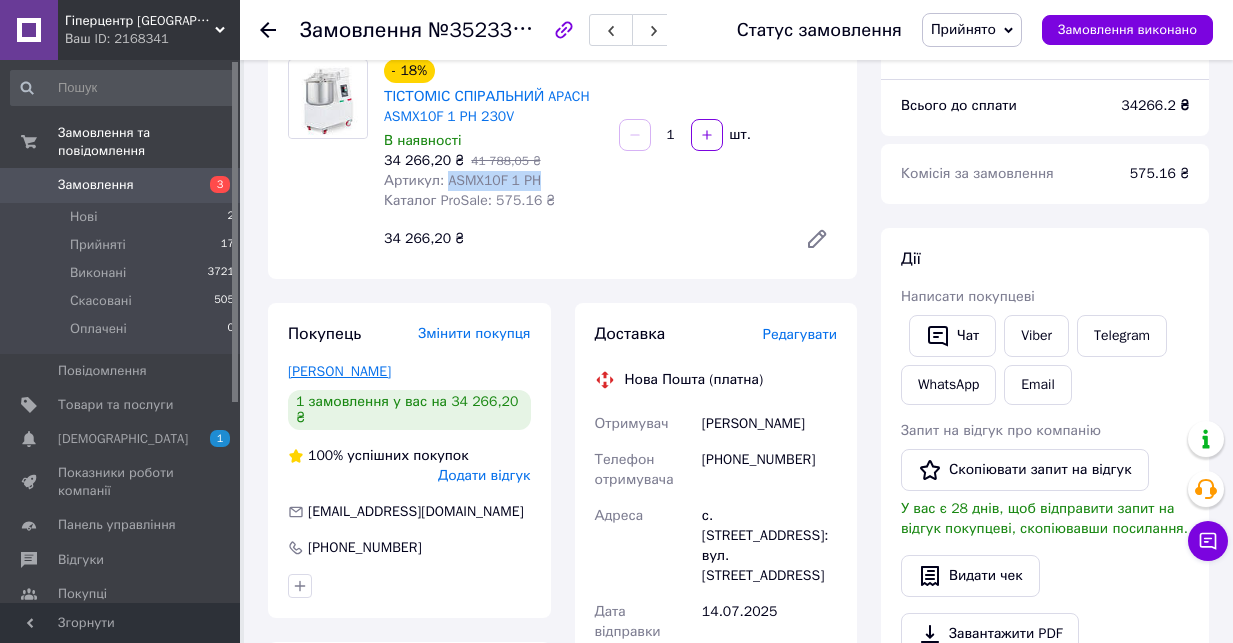 click on "[PERSON_NAME]" at bounding box center (339, 371) 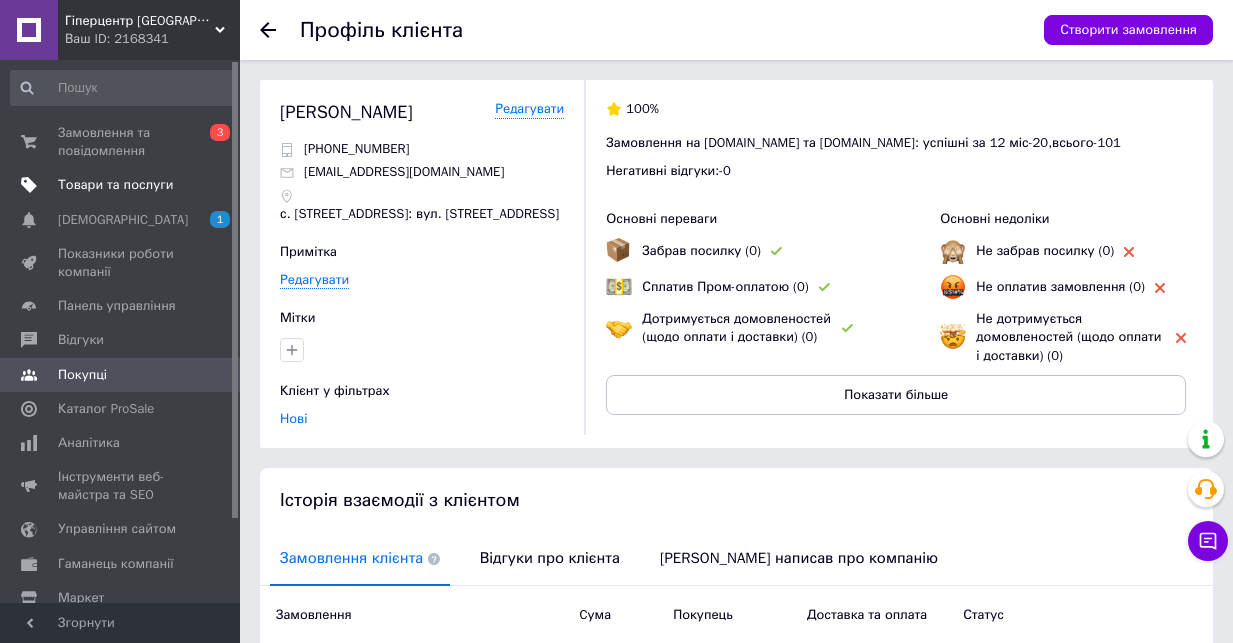 click on "Товари та послуги" at bounding box center [115, 185] 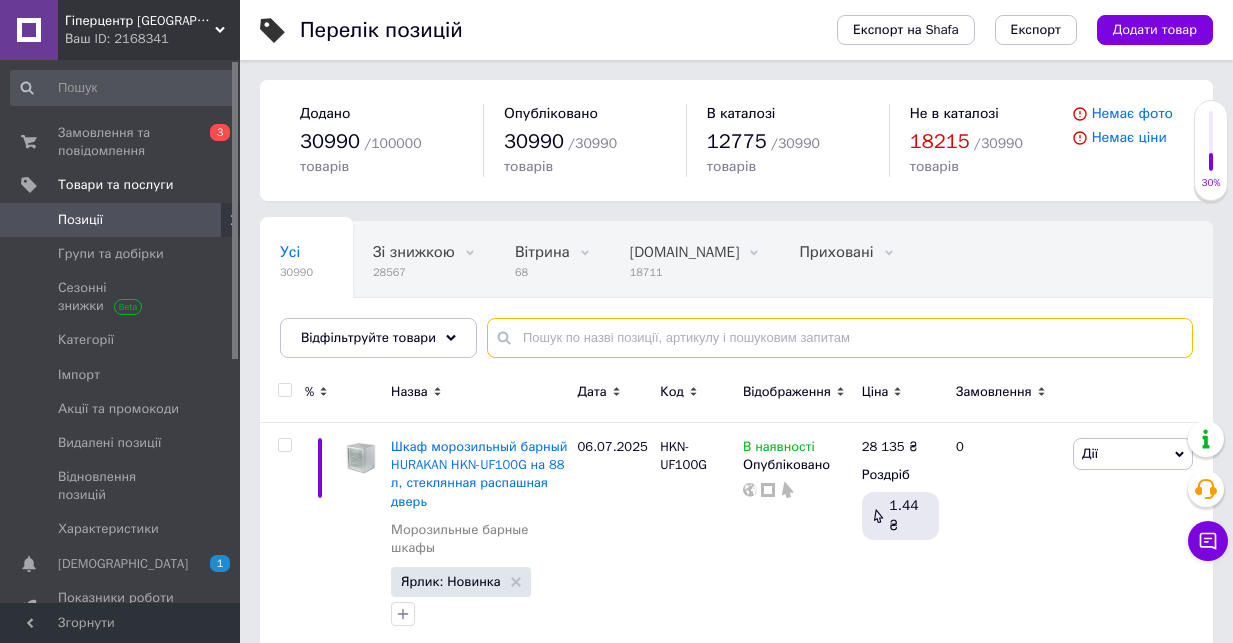click at bounding box center (840, 338) 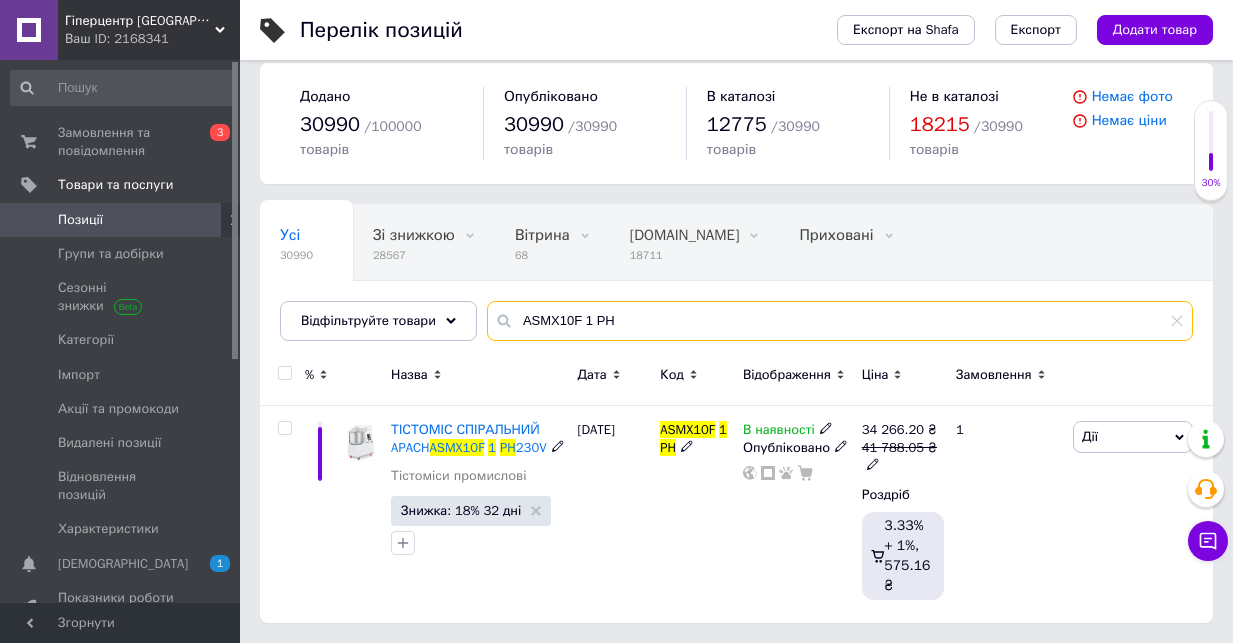 scroll, scrollTop: 47, scrollLeft: 0, axis: vertical 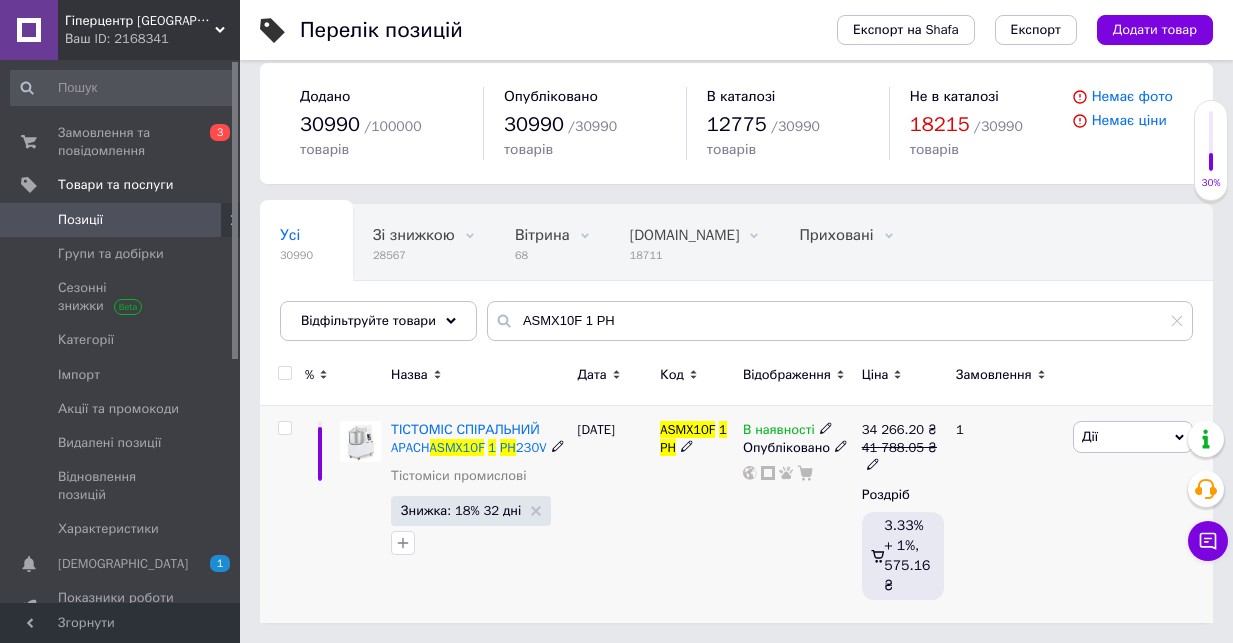click 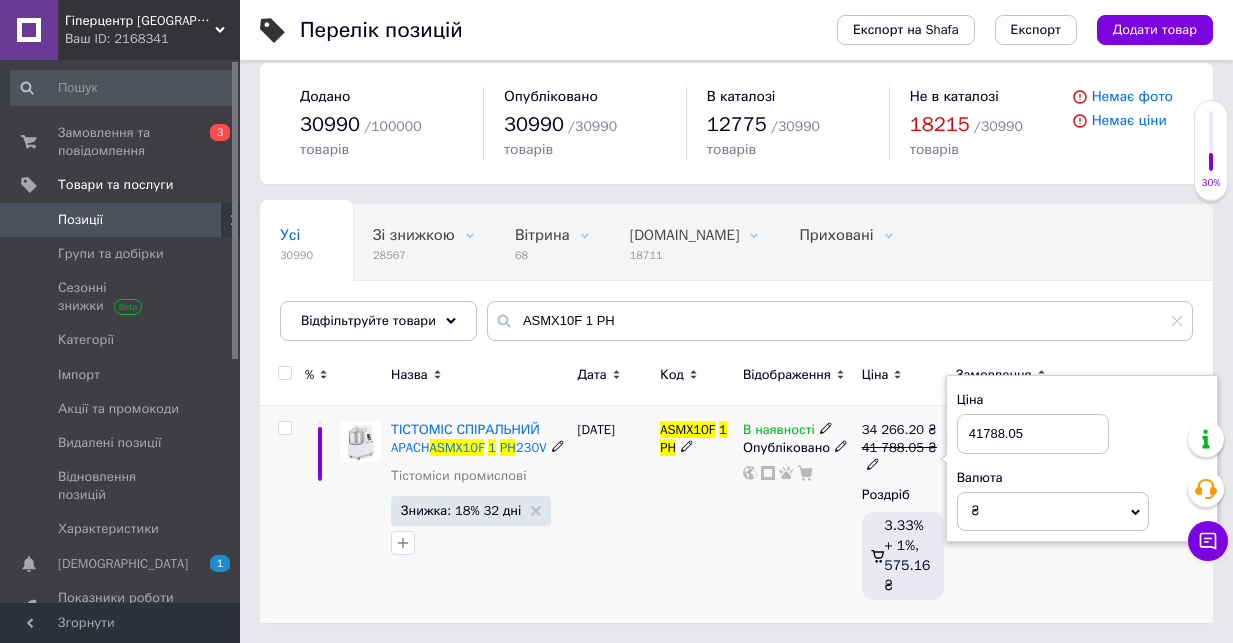 click on "₴" at bounding box center [1053, 511] 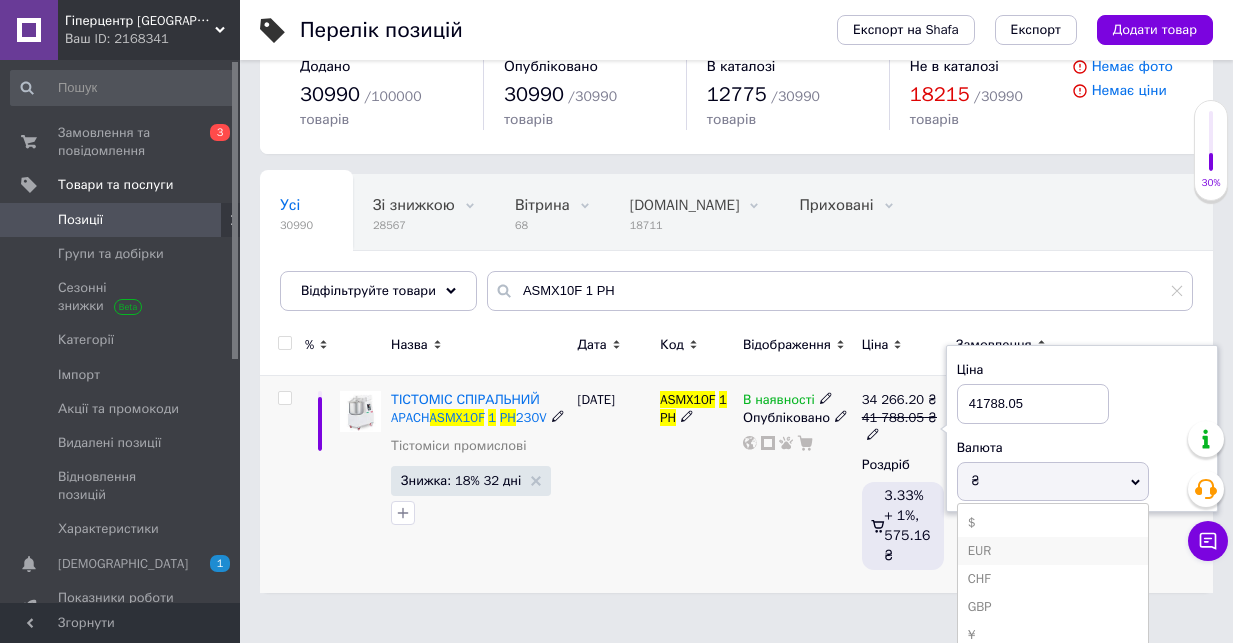 click on "EUR" at bounding box center (1053, 551) 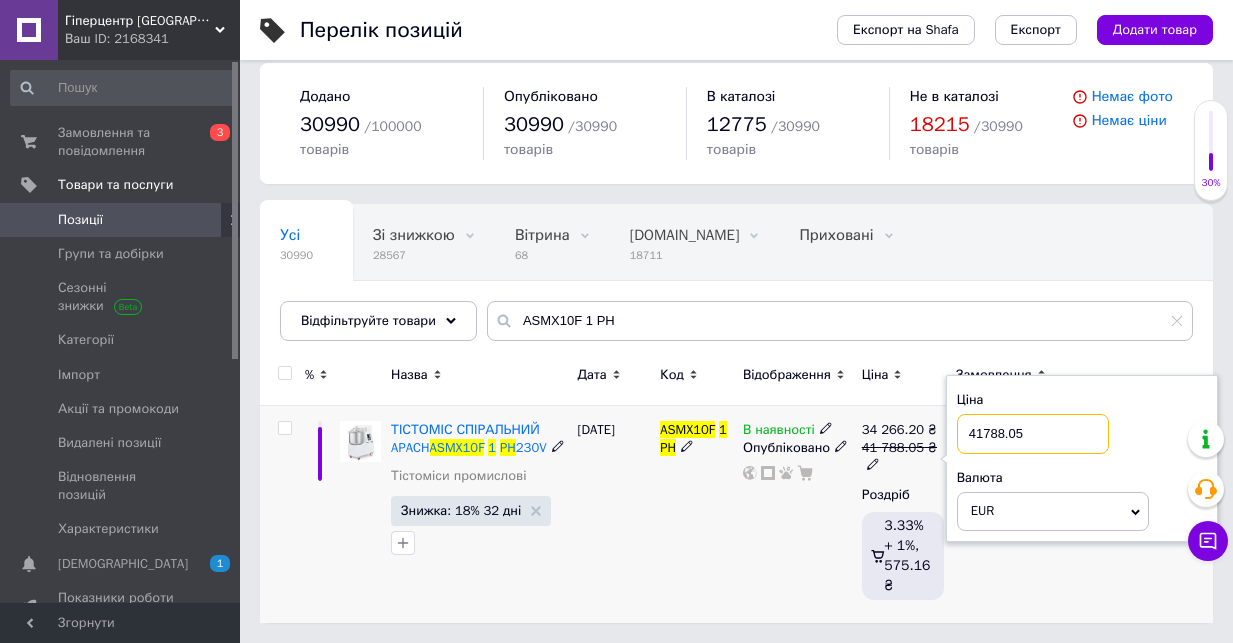 drag, startPoint x: 1073, startPoint y: 424, endPoint x: 946, endPoint y: 423, distance: 127.00394 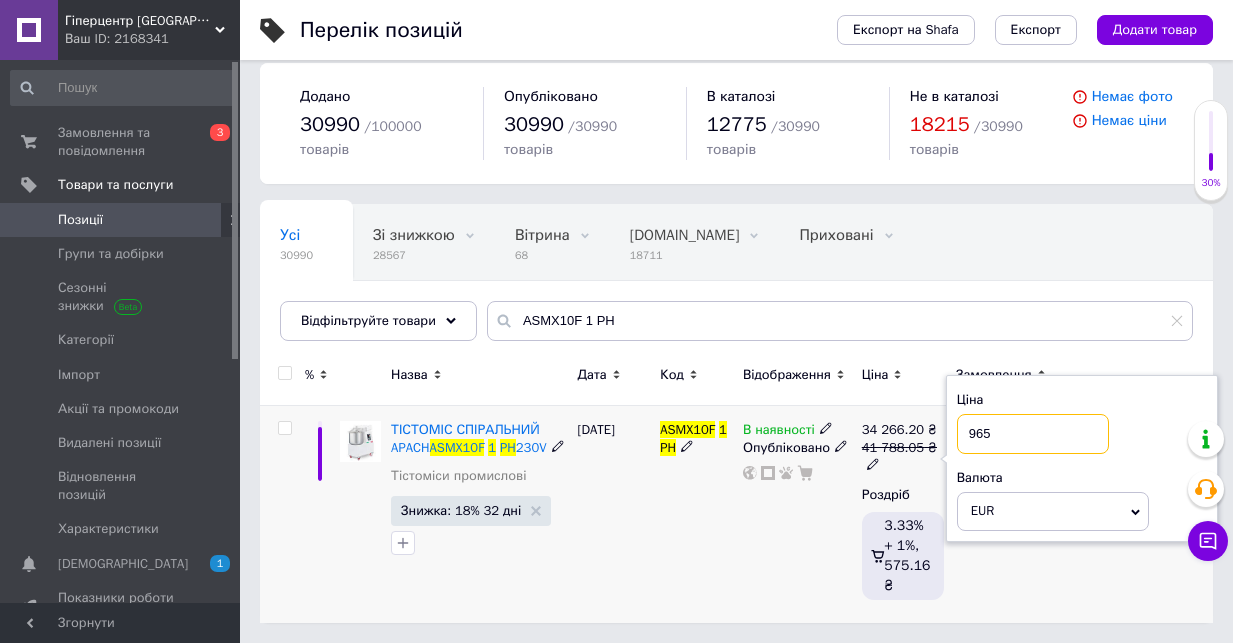 type on "965" 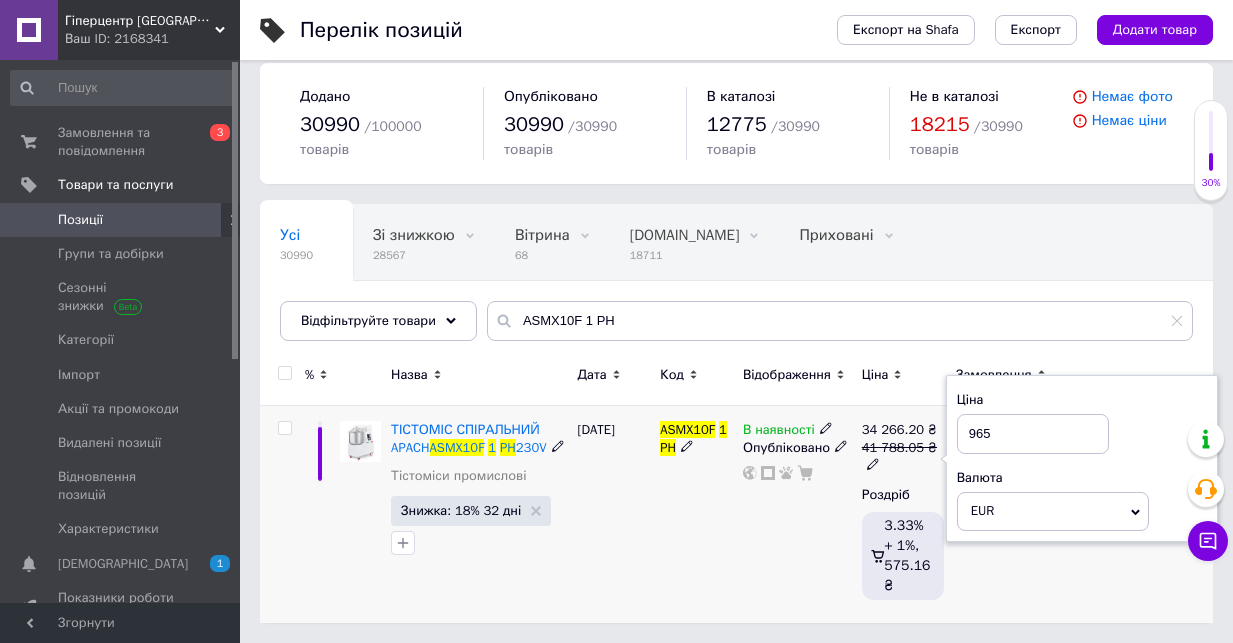 click on "ASMX10F   1   PH" at bounding box center [696, 514] 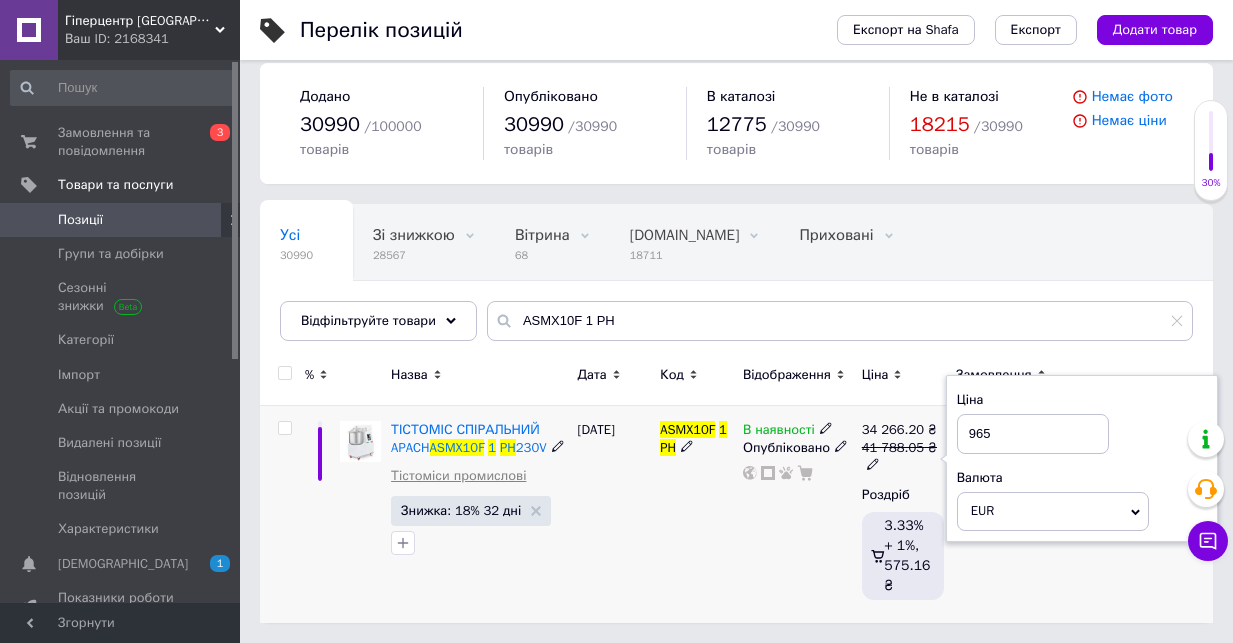 scroll, scrollTop: 10, scrollLeft: 0, axis: vertical 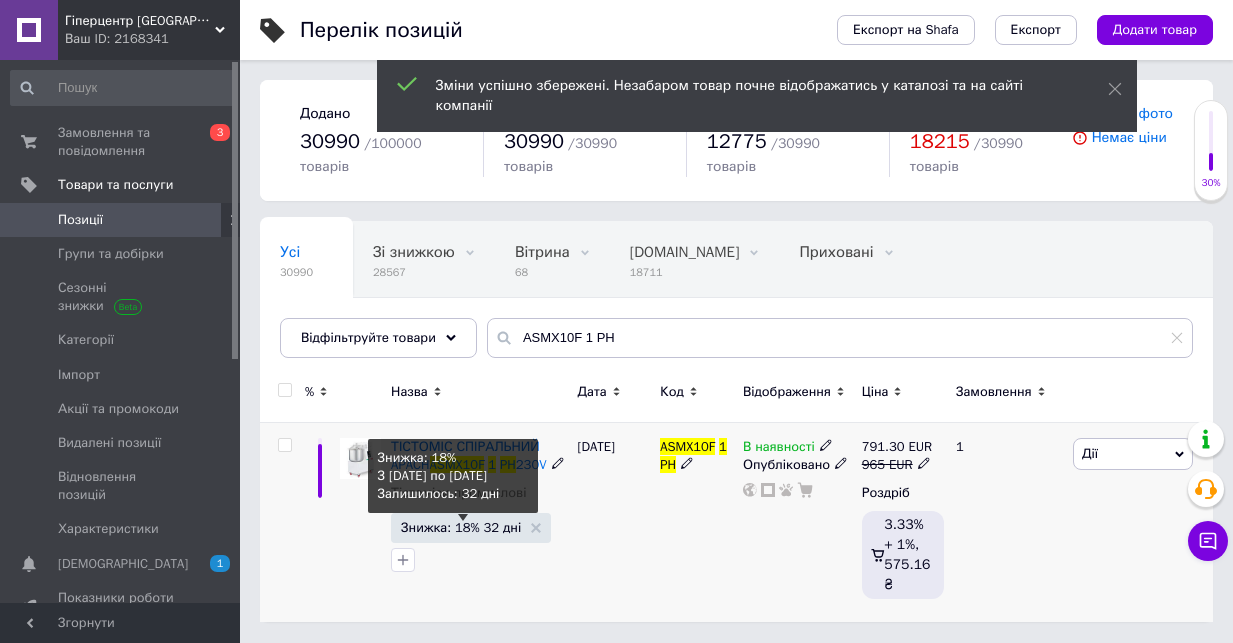 click on "Знижка: 18% 32 дні" at bounding box center [461, 527] 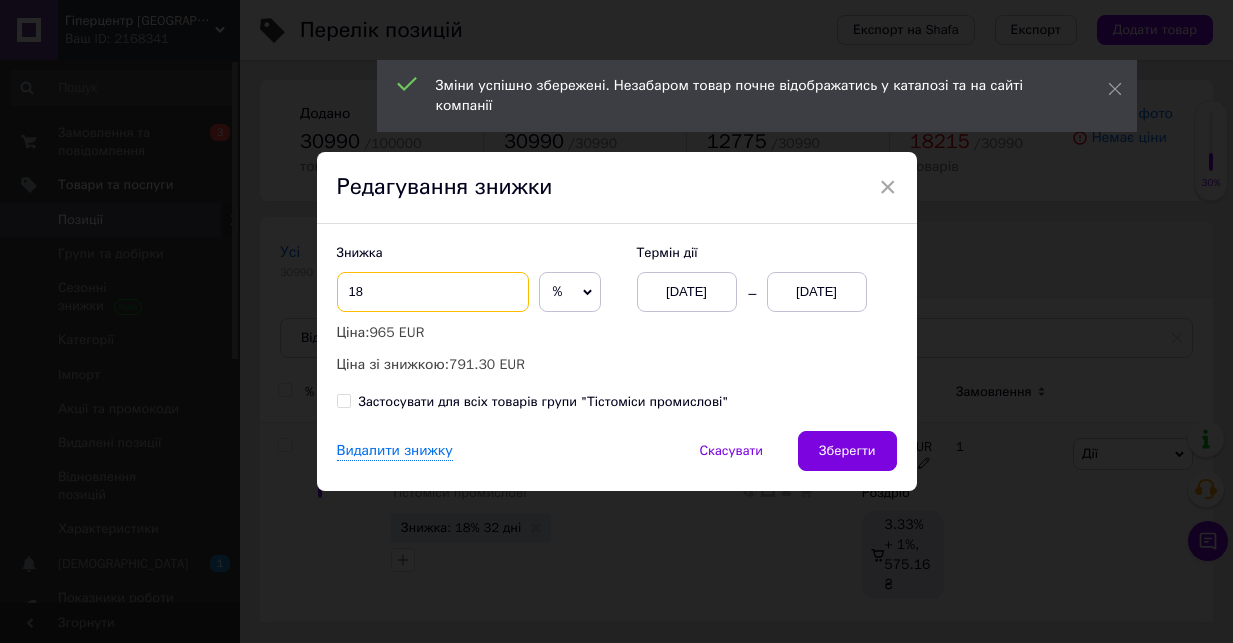 click on "18" at bounding box center [433, 292] 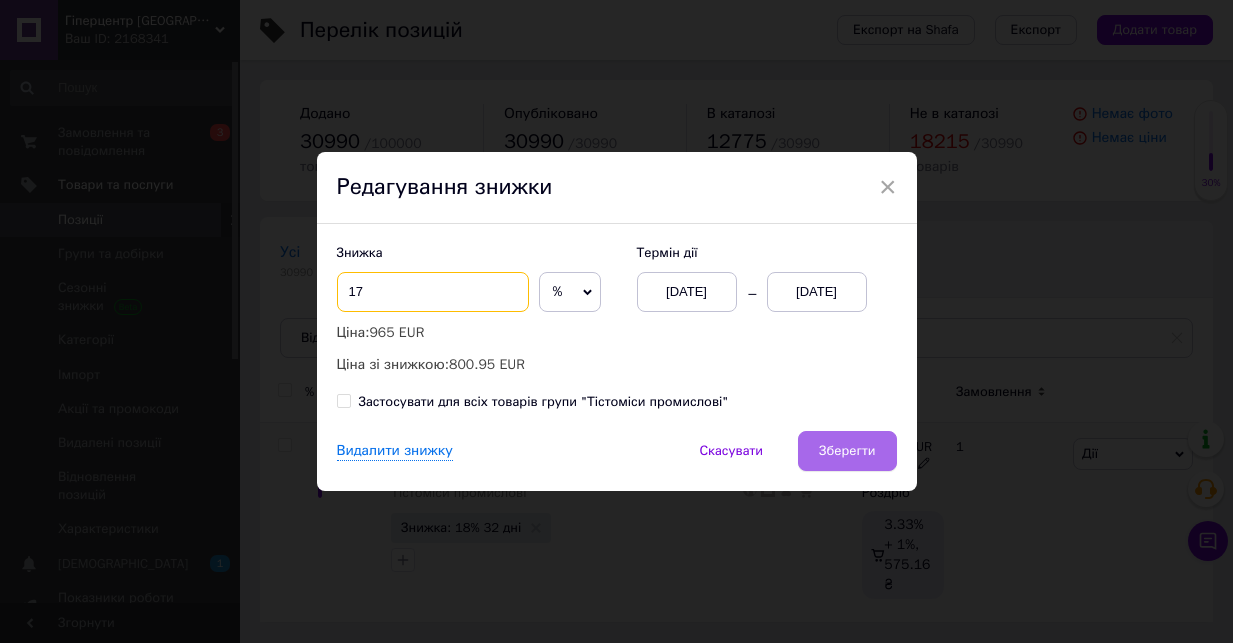 type on "17" 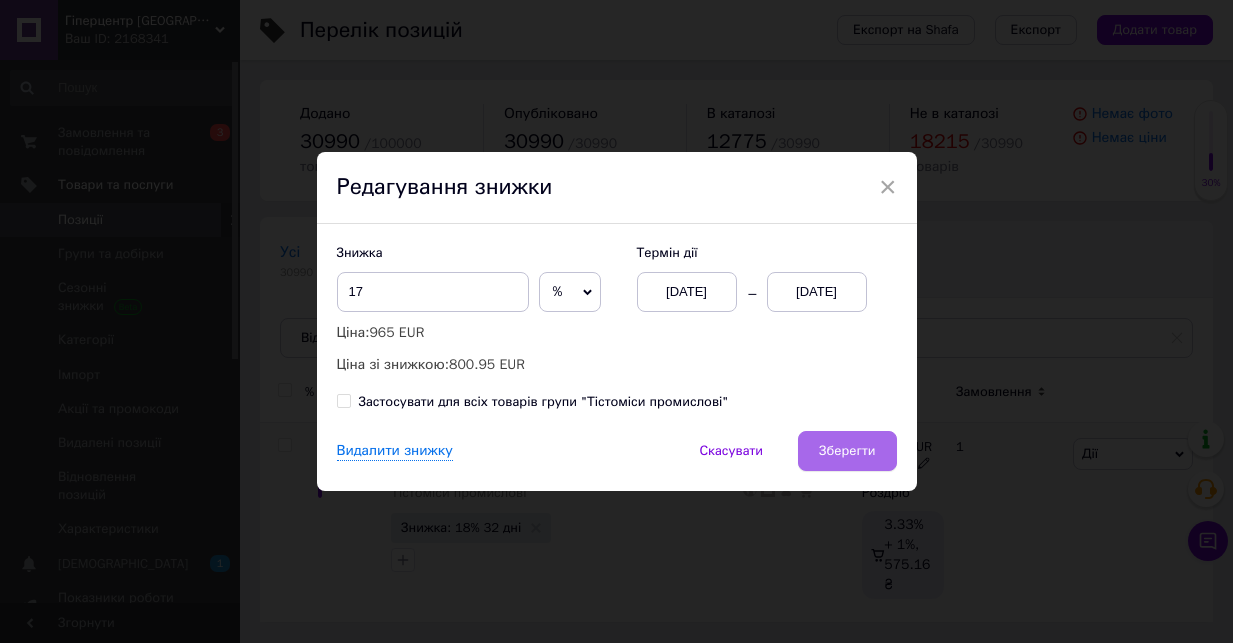 click on "Зберегти" at bounding box center (847, 451) 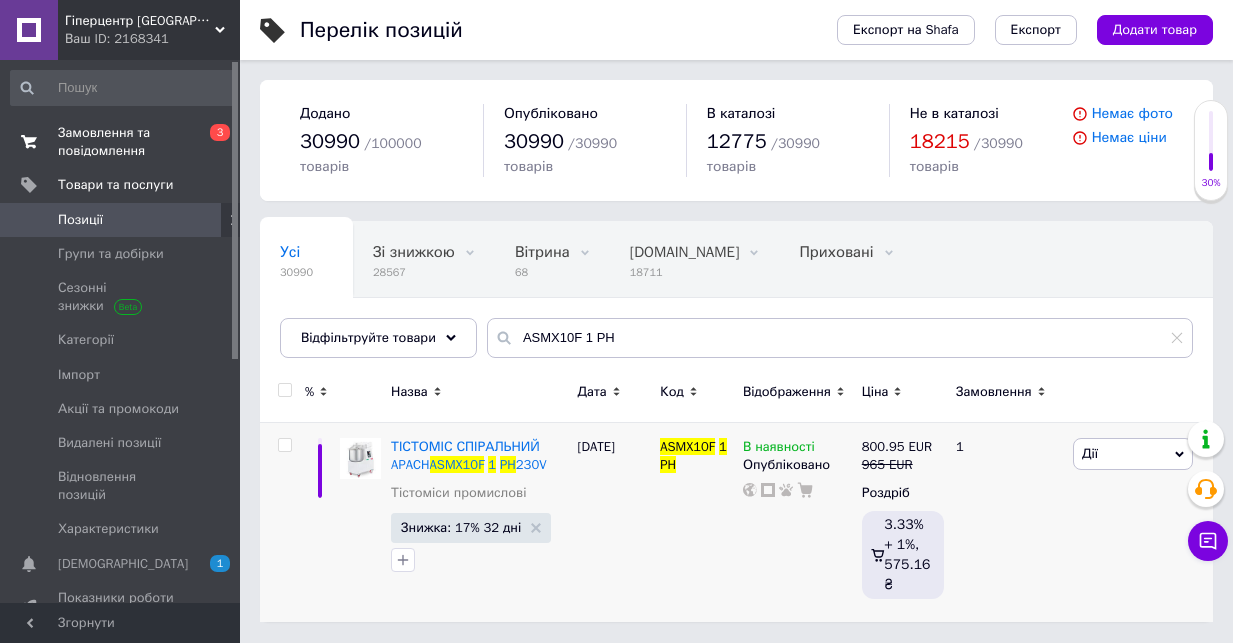 click on "Замовлення та повідомлення" at bounding box center (121, 142) 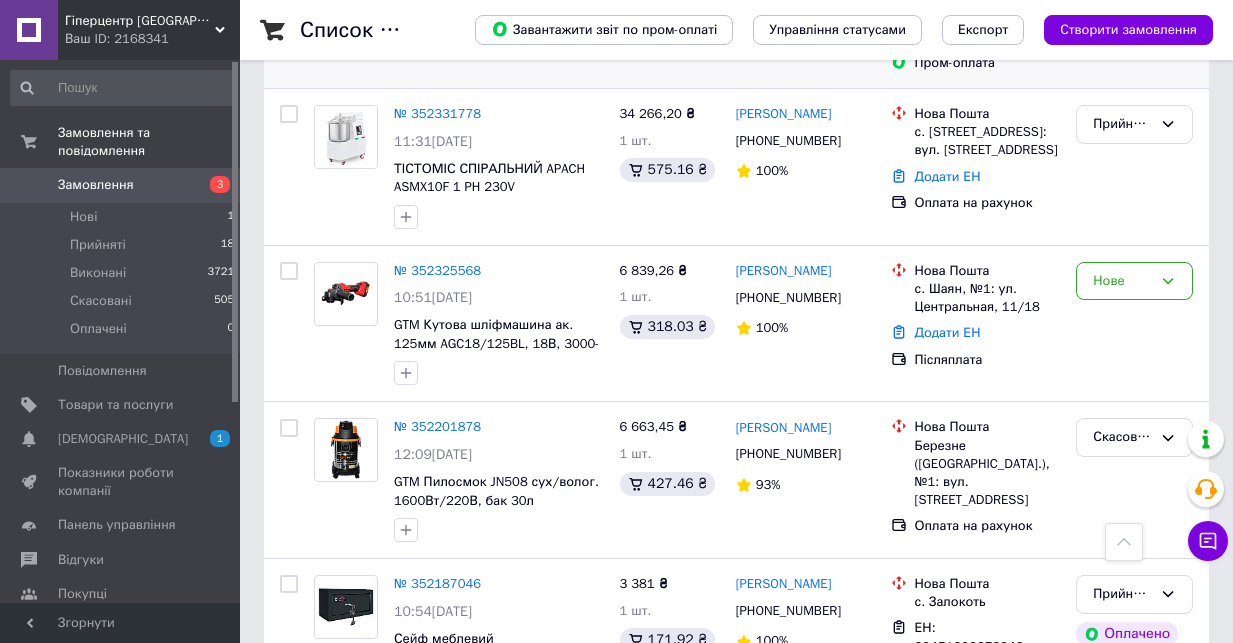 scroll, scrollTop: 627, scrollLeft: 0, axis: vertical 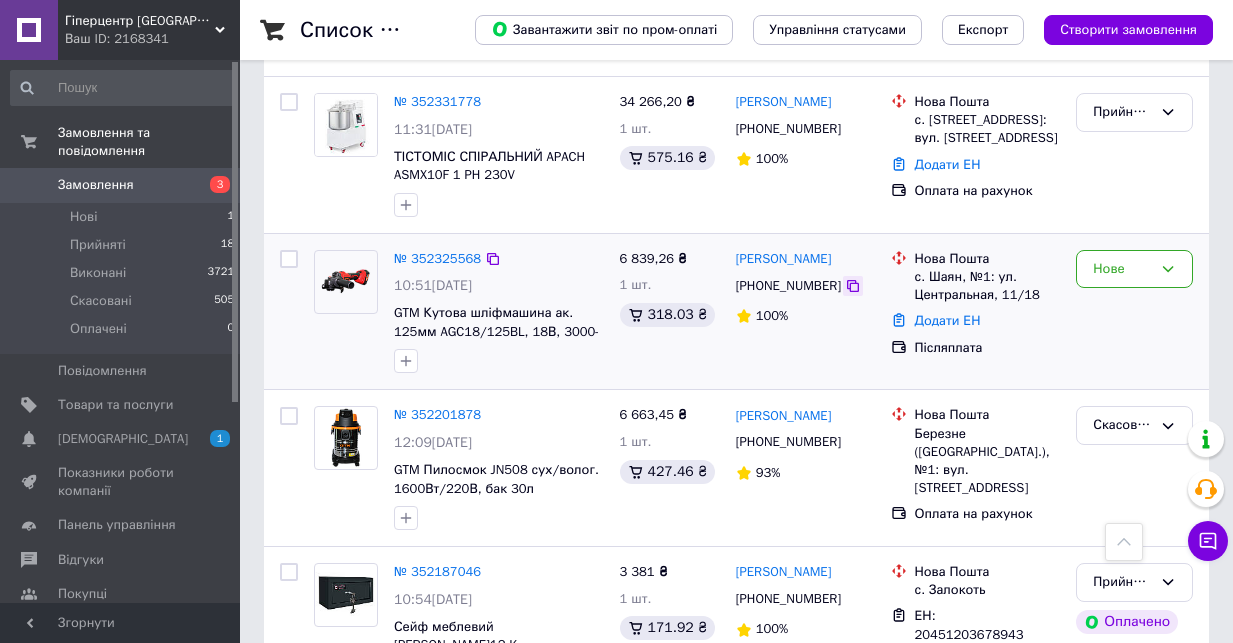 click 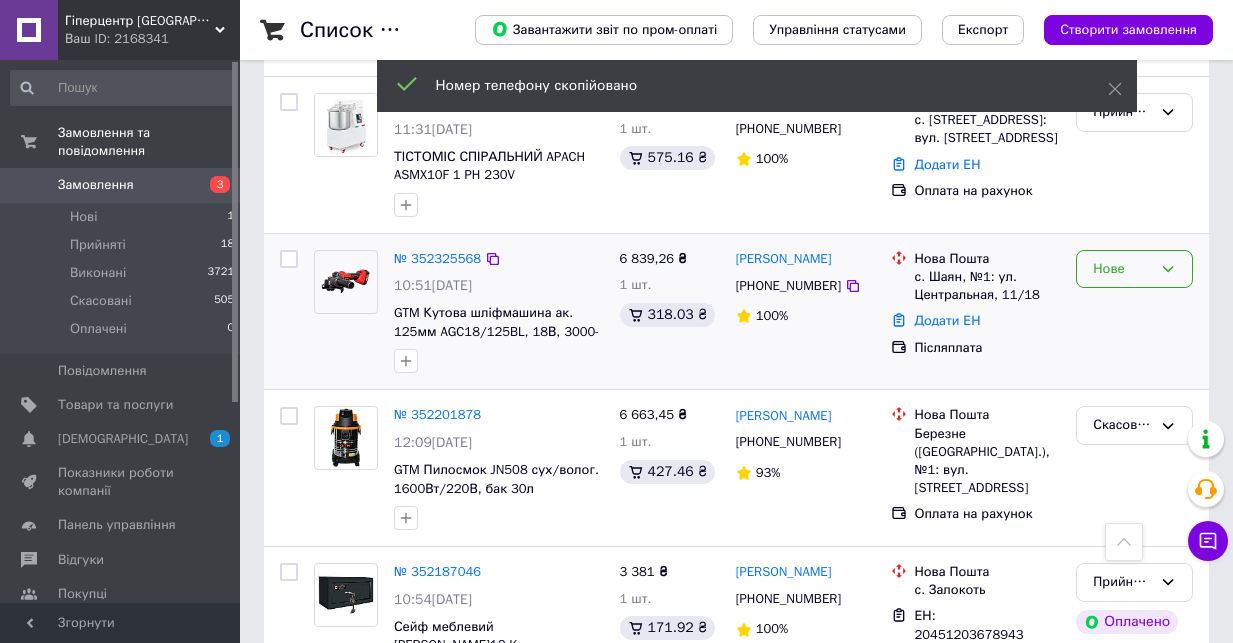 click on "Нове" at bounding box center (1134, 269) 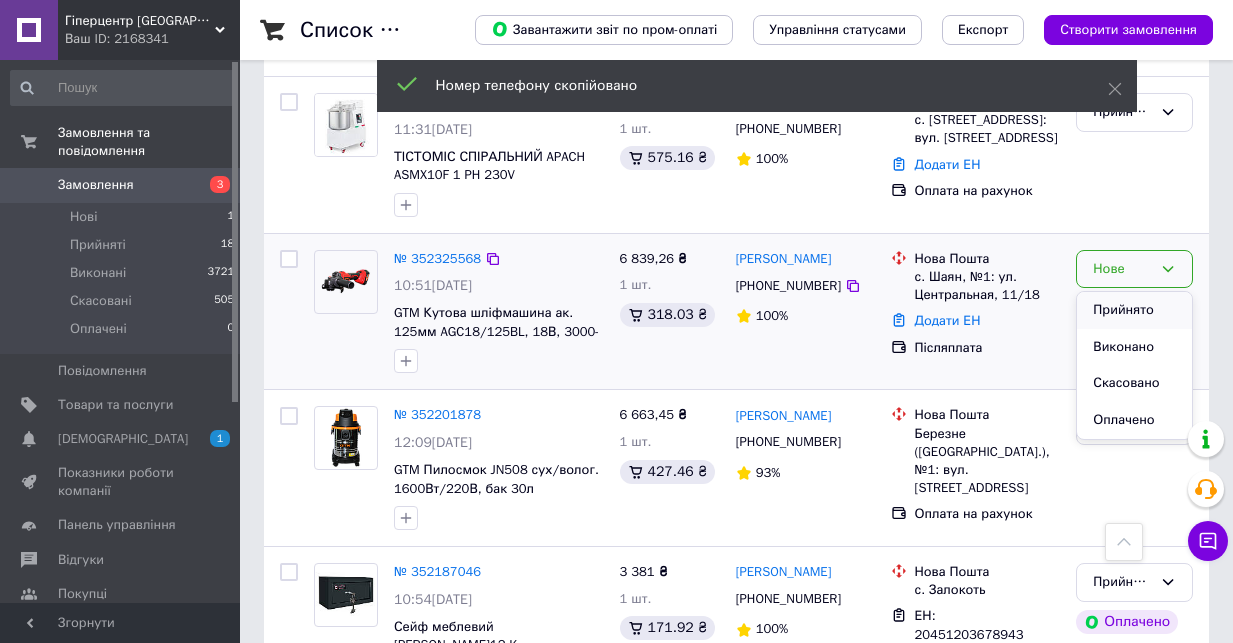 click on "Прийнято" at bounding box center [1134, 310] 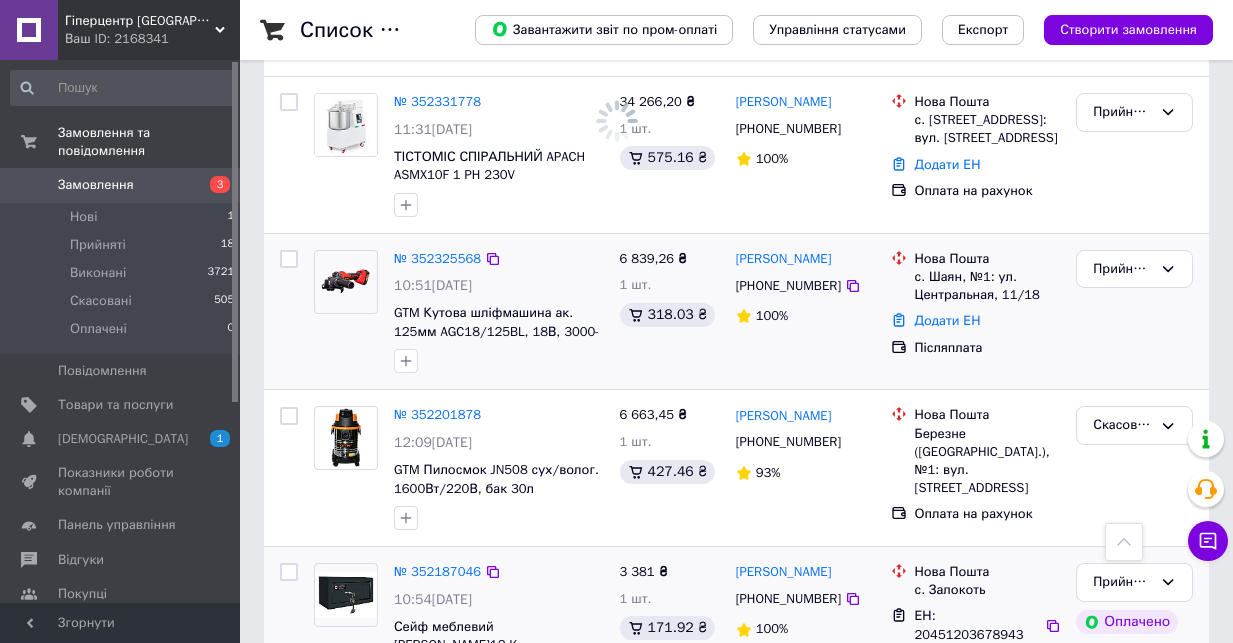 scroll, scrollTop: 627, scrollLeft: 0, axis: vertical 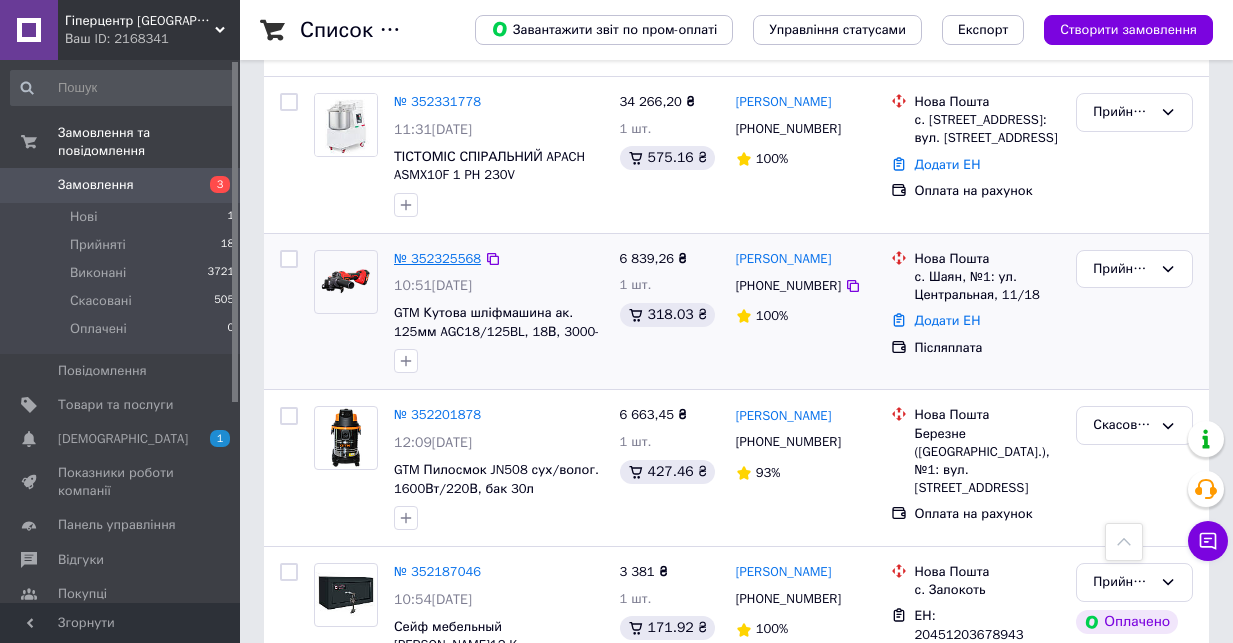 click on "№ 352325568" at bounding box center (437, 258) 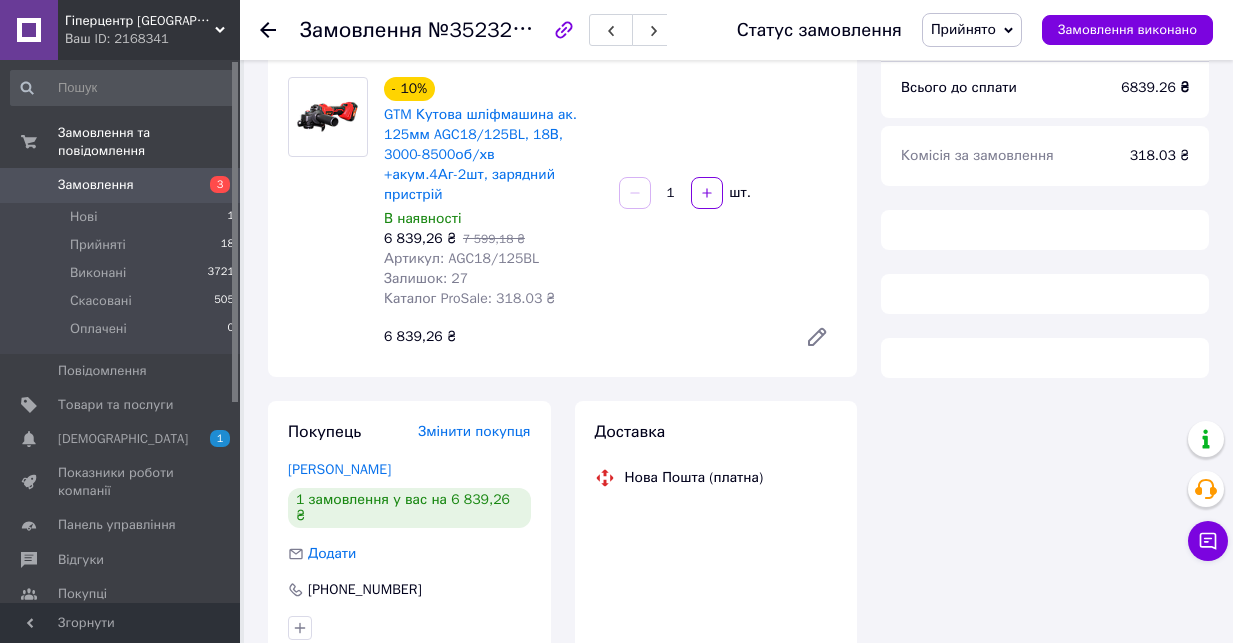 scroll, scrollTop: 0, scrollLeft: 0, axis: both 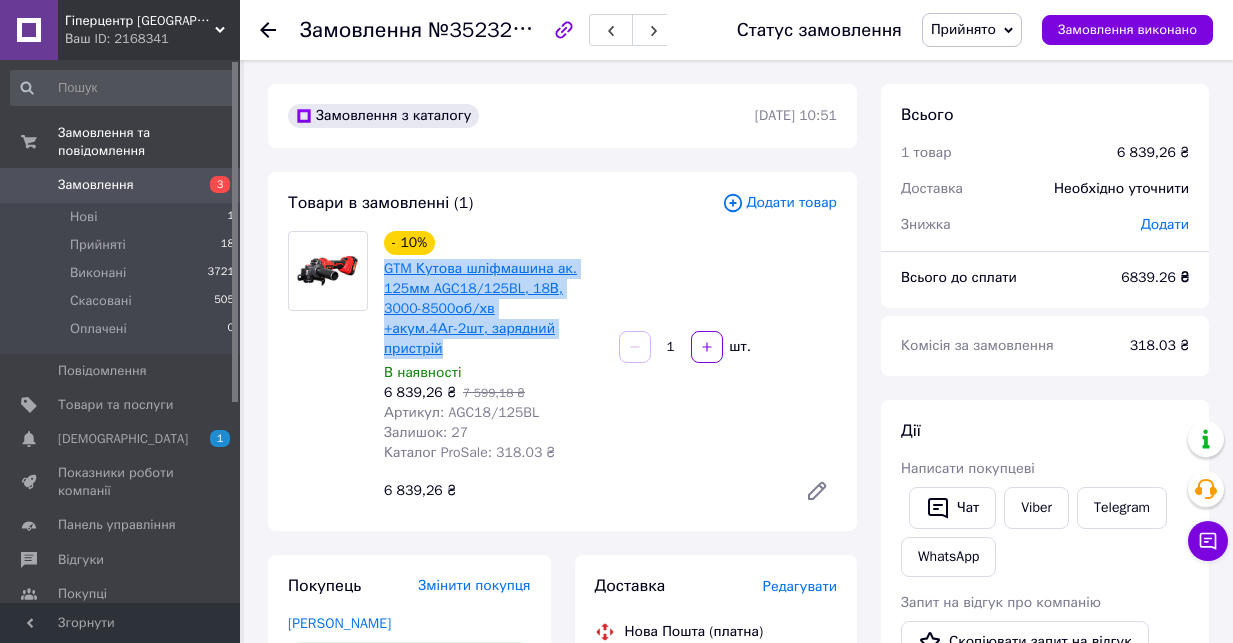 drag, startPoint x: 520, startPoint y: 324, endPoint x: 383, endPoint y: 274, distance: 145.83896 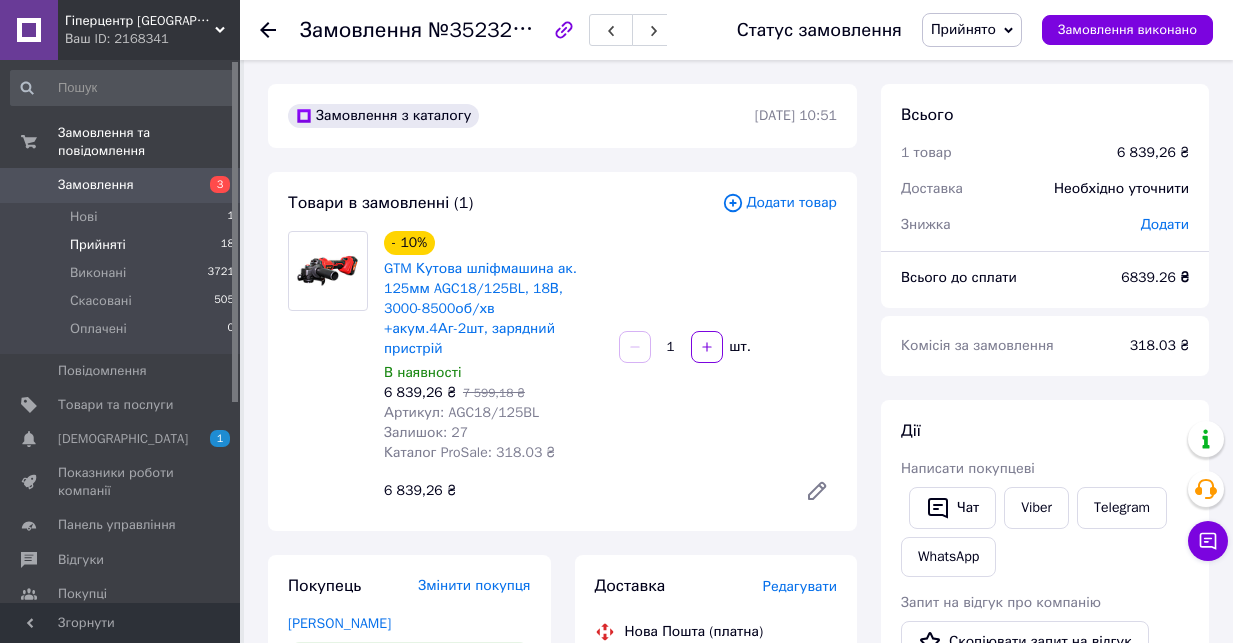 click on "Прийняті" at bounding box center [98, 245] 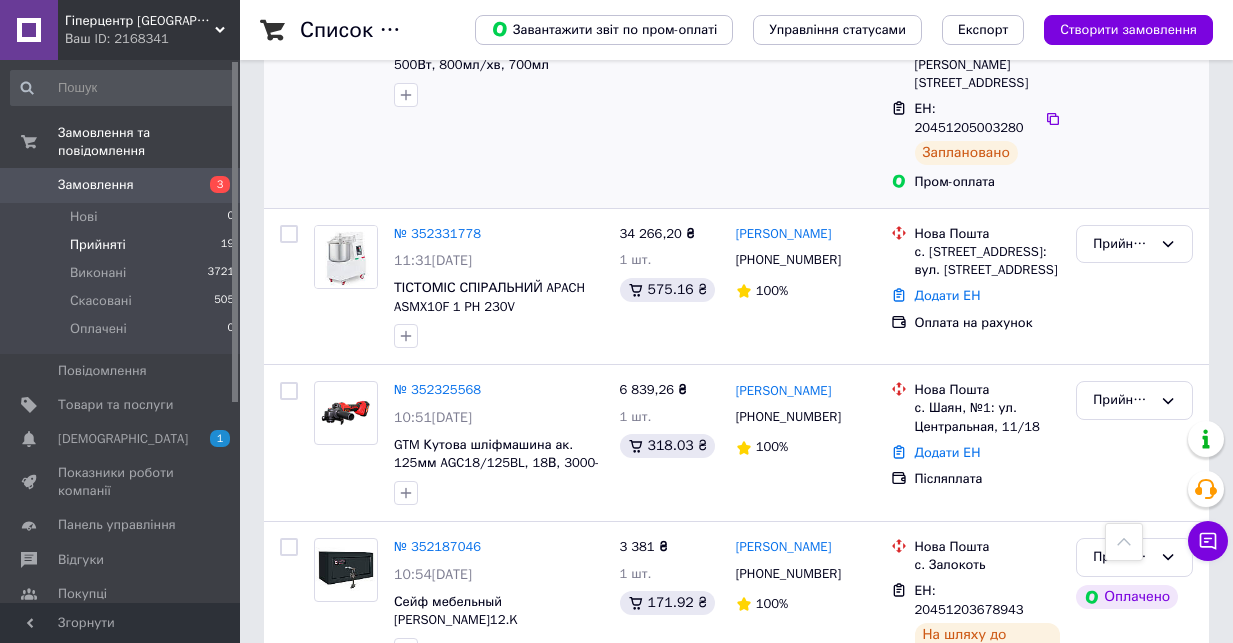 scroll, scrollTop: 581, scrollLeft: 0, axis: vertical 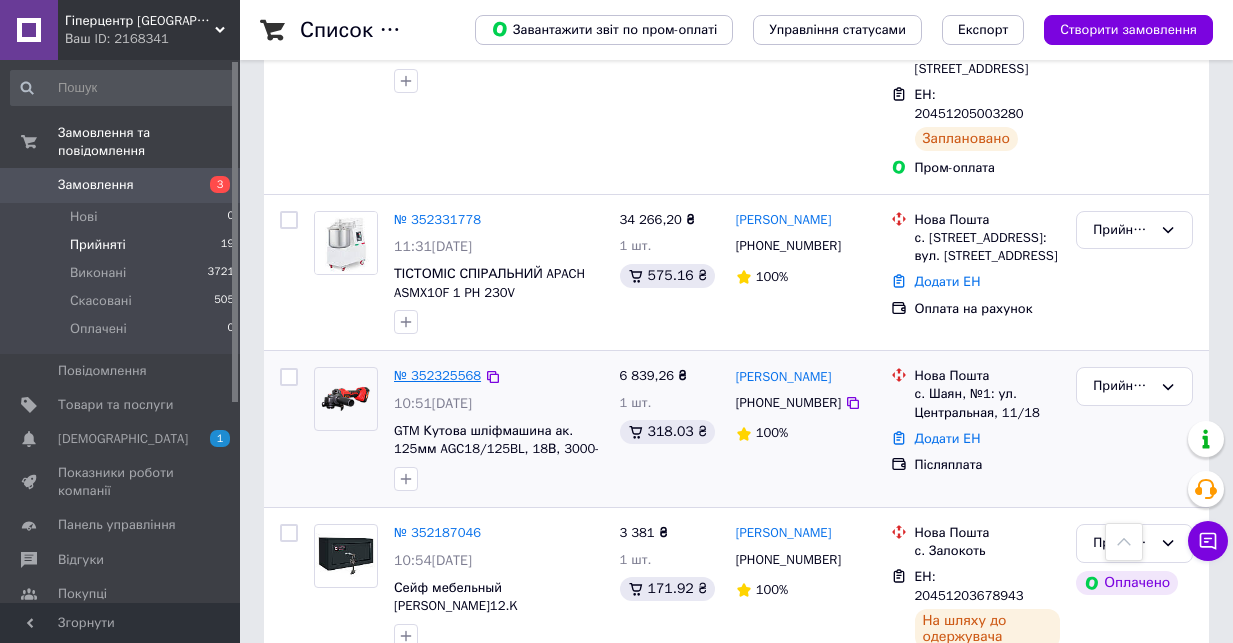 click on "№ 352325568" at bounding box center [437, 375] 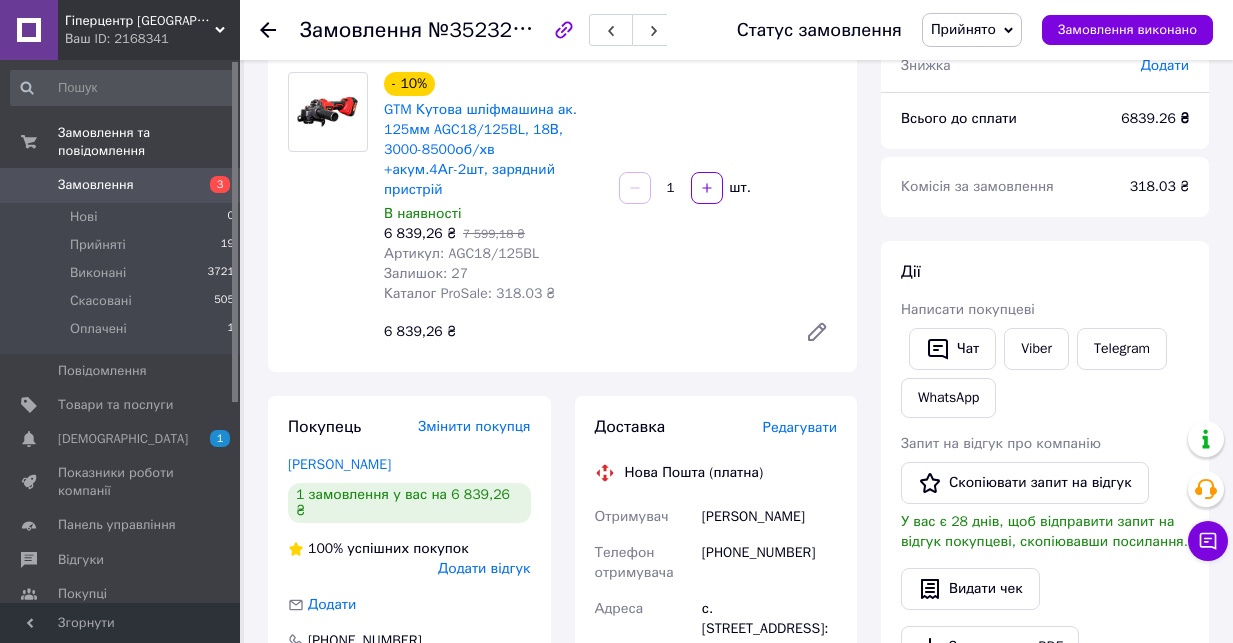 scroll, scrollTop: 34, scrollLeft: 0, axis: vertical 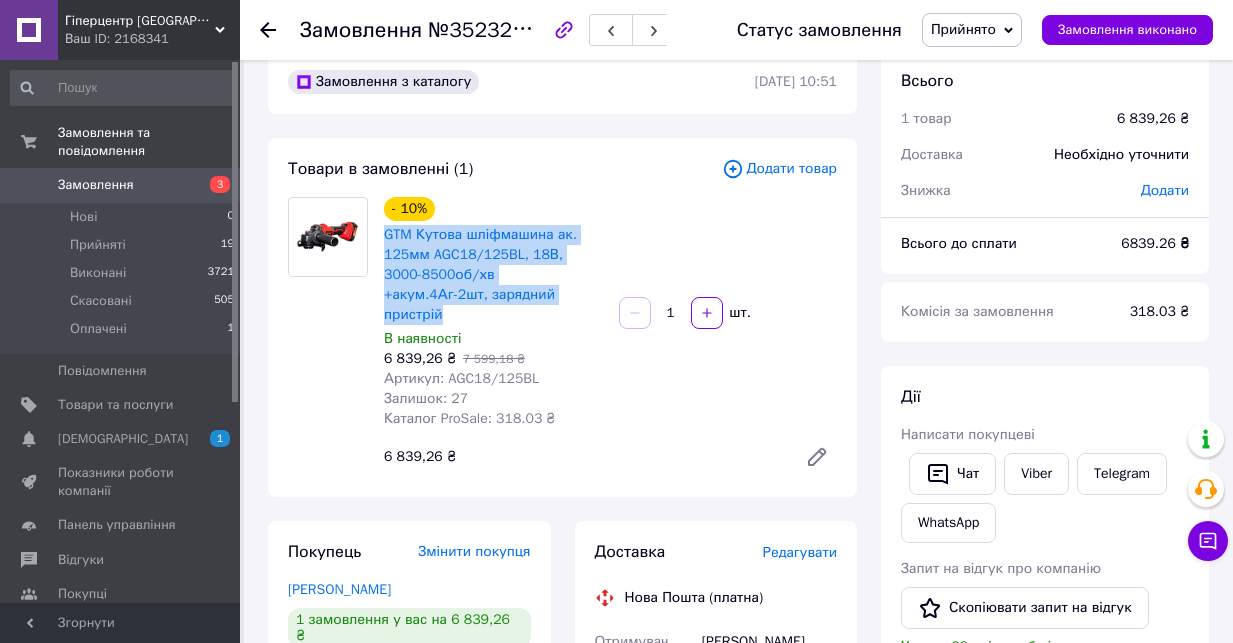 drag, startPoint x: 526, startPoint y: 296, endPoint x: 382, endPoint y: 239, distance: 154.87091 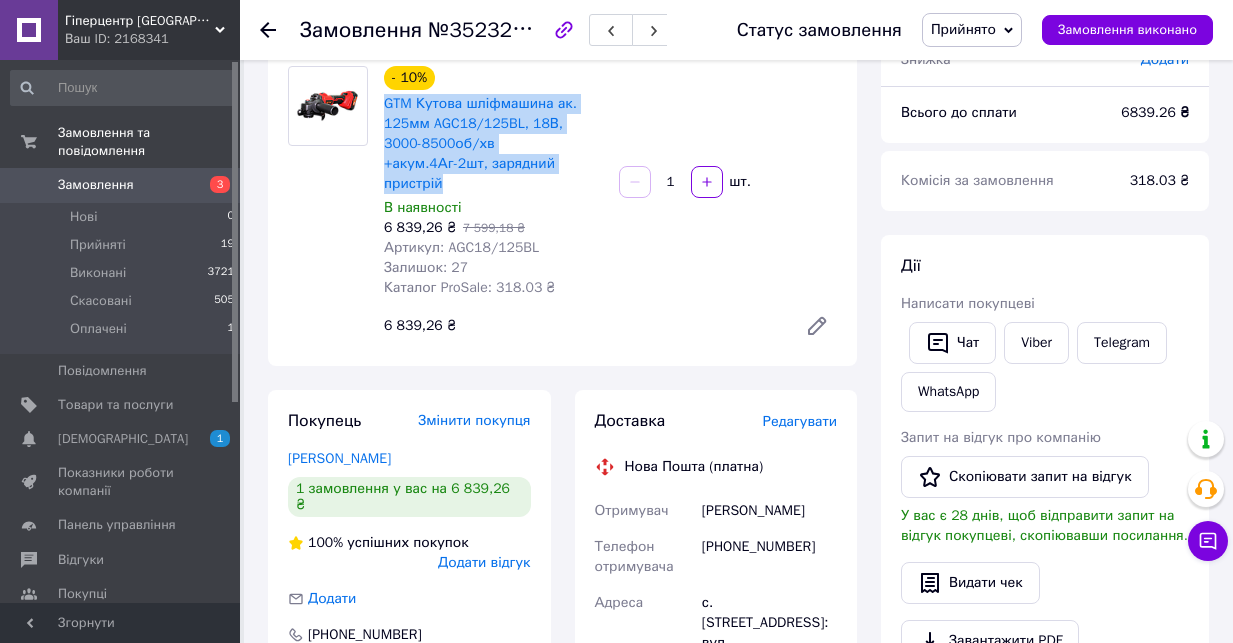scroll, scrollTop: 172, scrollLeft: 0, axis: vertical 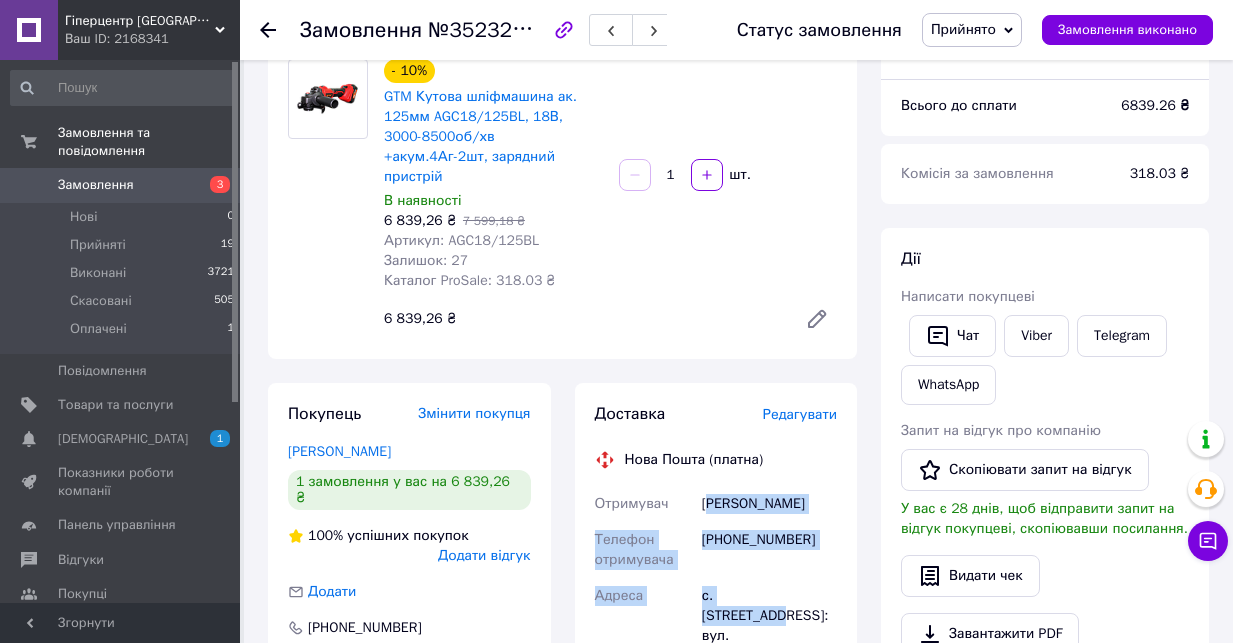 drag, startPoint x: 706, startPoint y: 486, endPoint x: 800, endPoint y: 578, distance: 131.52946 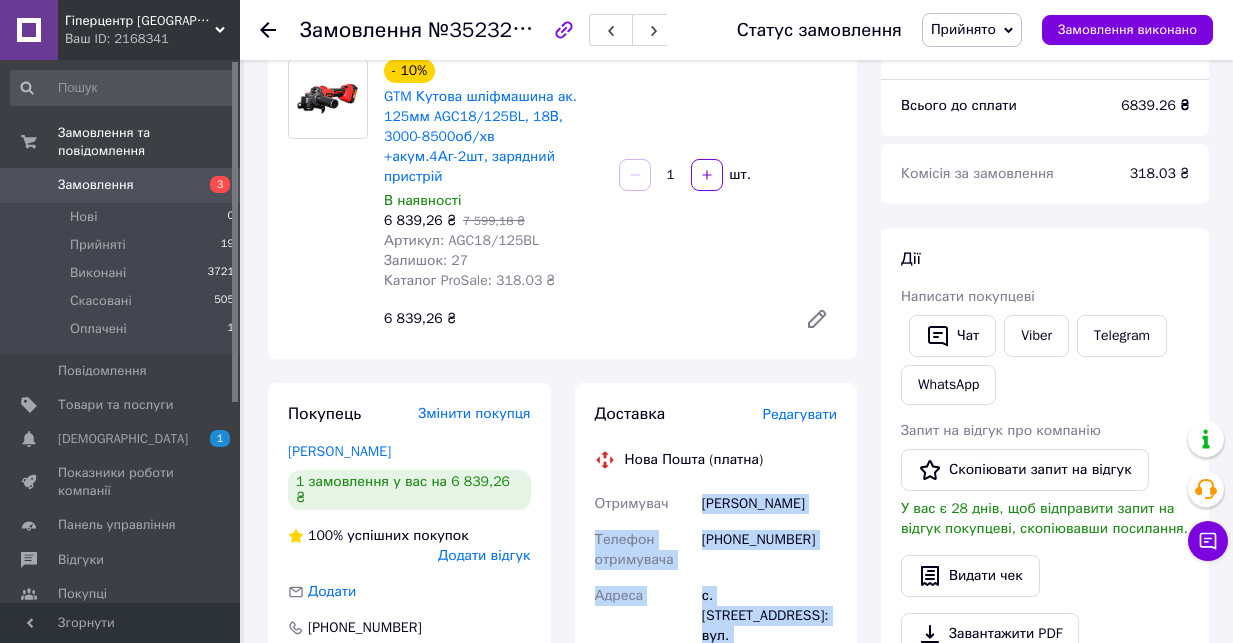 drag, startPoint x: 703, startPoint y: 484, endPoint x: 812, endPoint y: 592, distance: 153.4438 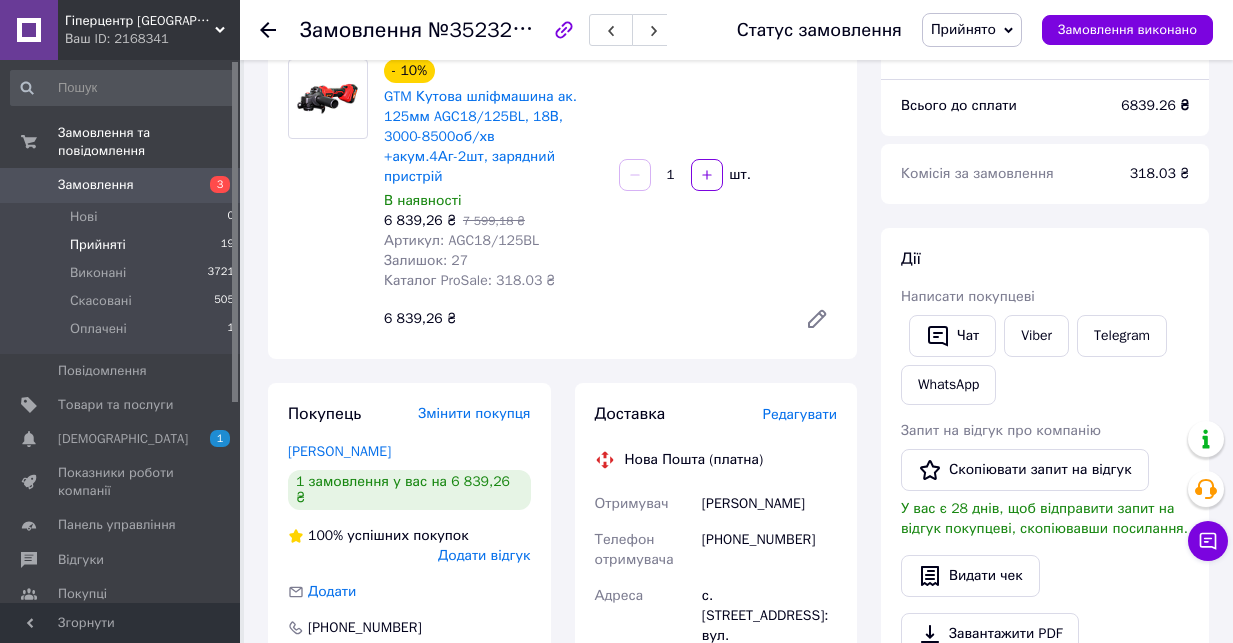 click on "Прийняті 19" at bounding box center [123, 245] 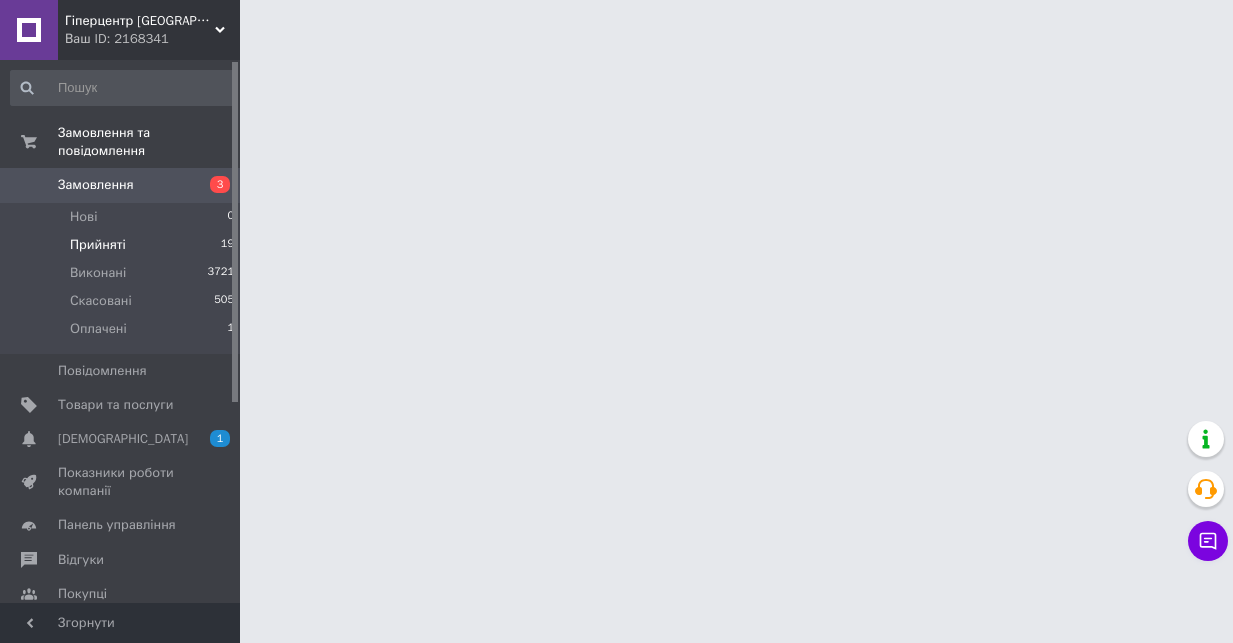 scroll, scrollTop: 0, scrollLeft: 0, axis: both 